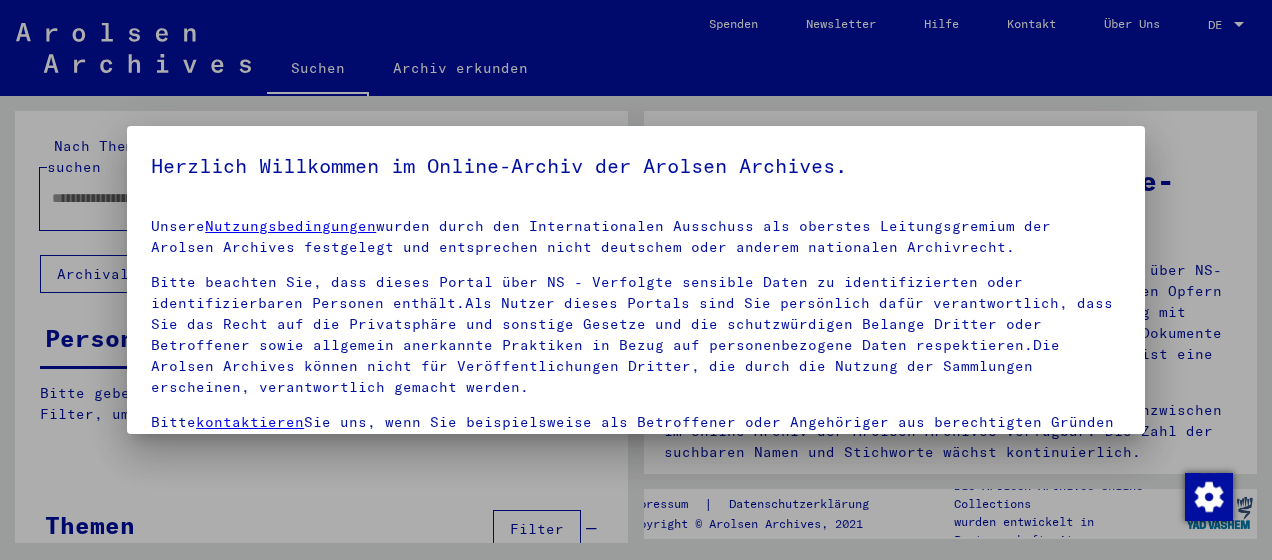 scroll, scrollTop: 0, scrollLeft: 0, axis: both 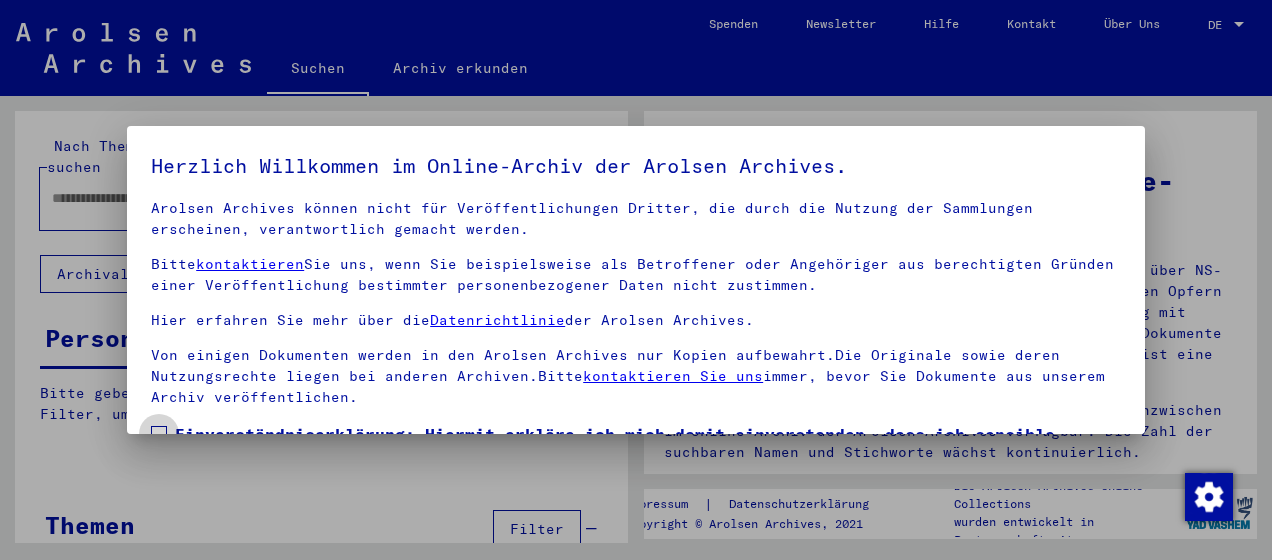 click at bounding box center (159, 434) 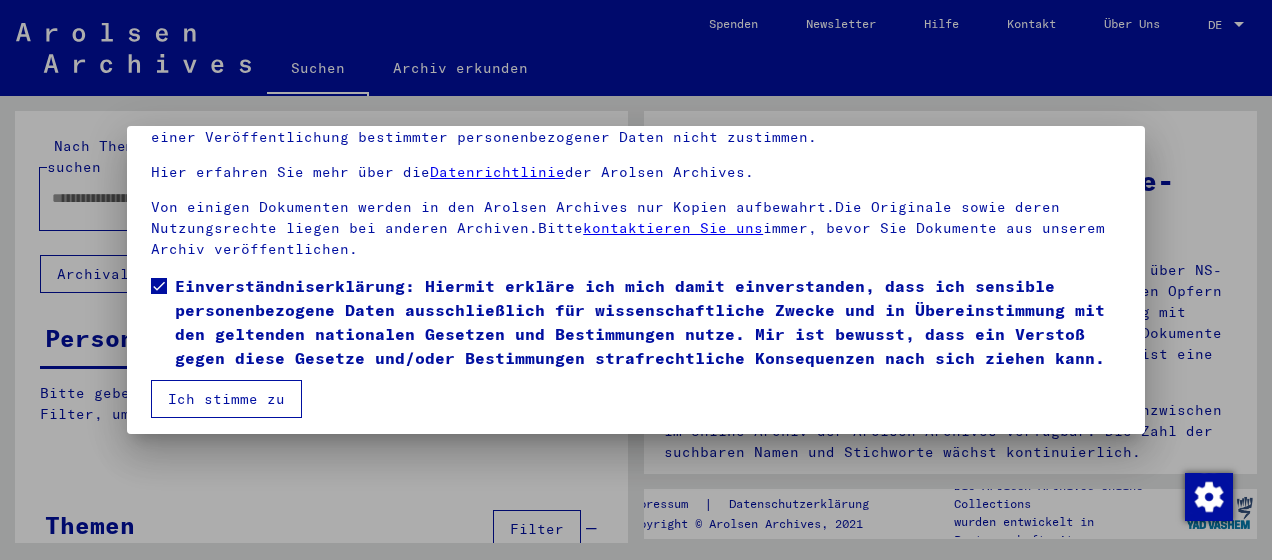 scroll, scrollTop: 156, scrollLeft: 0, axis: vertical 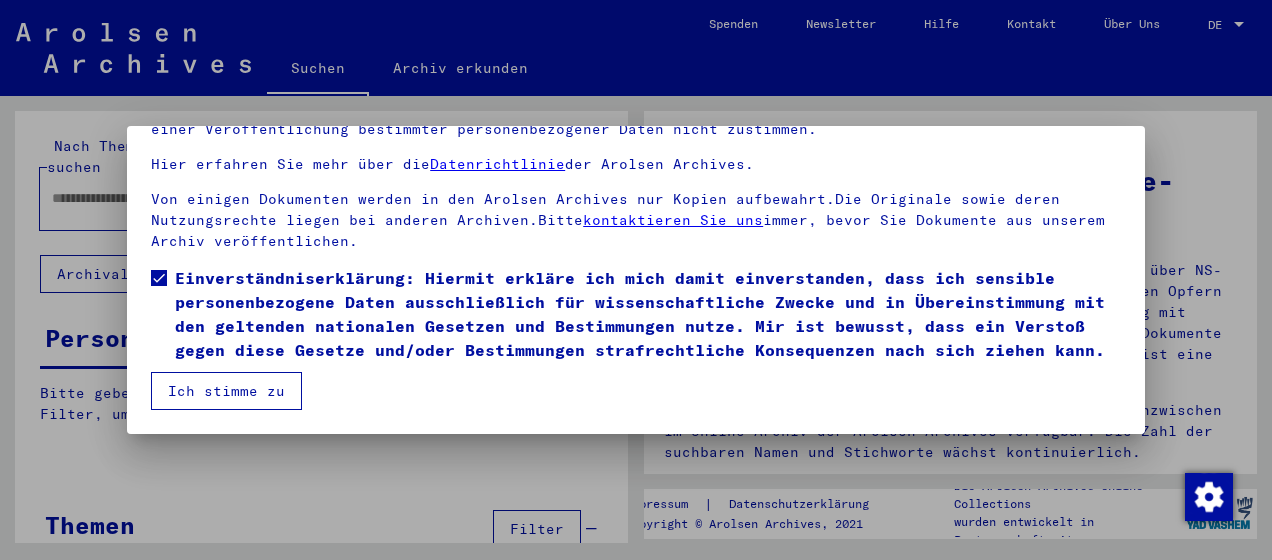 click on "Ich stimme zu" at bounding box center (226, 391) 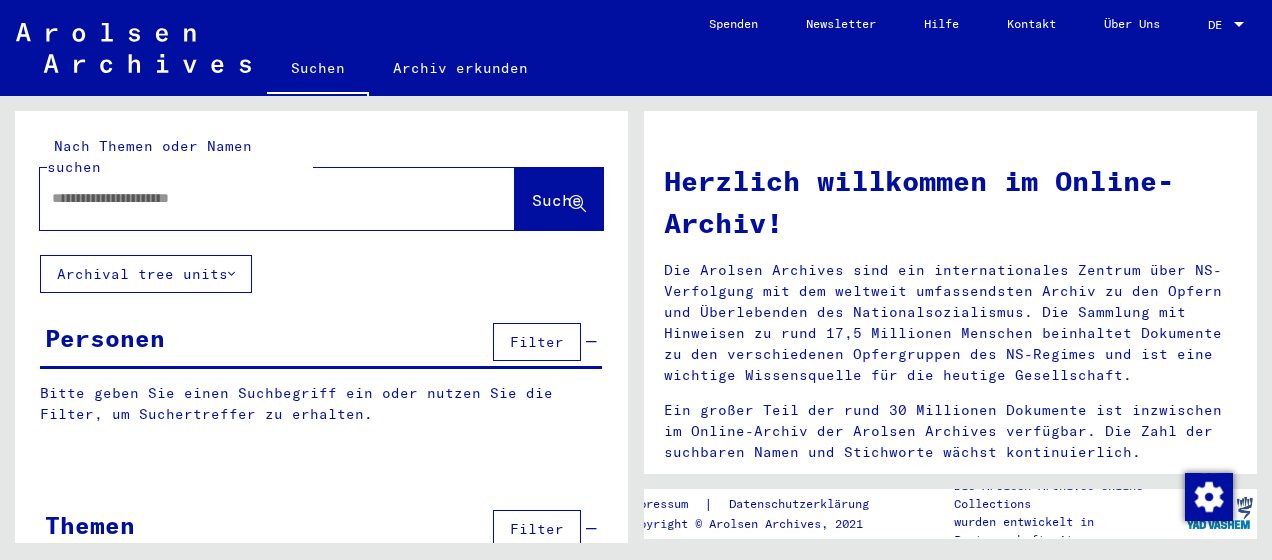 click at bounding box center [253, 198] 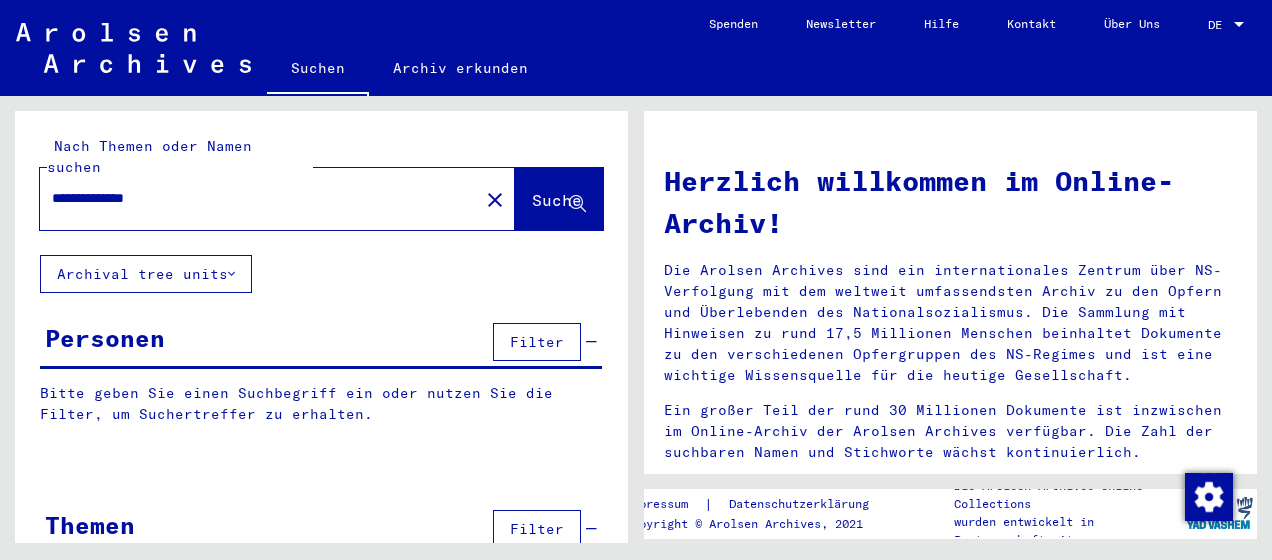 click on "Suche" 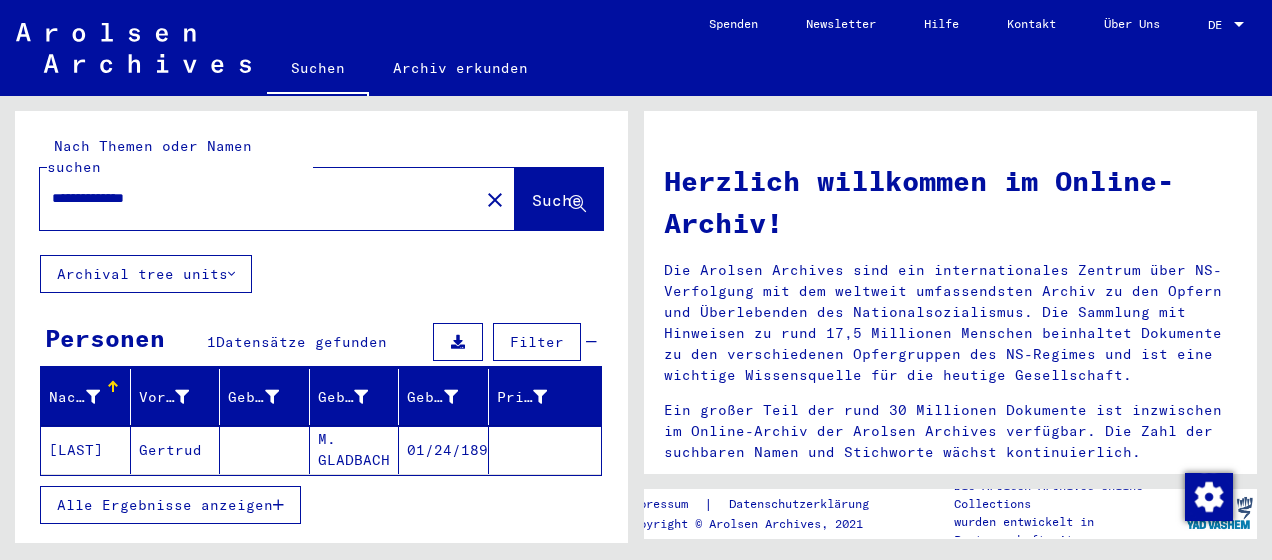 click on "[LAST]" 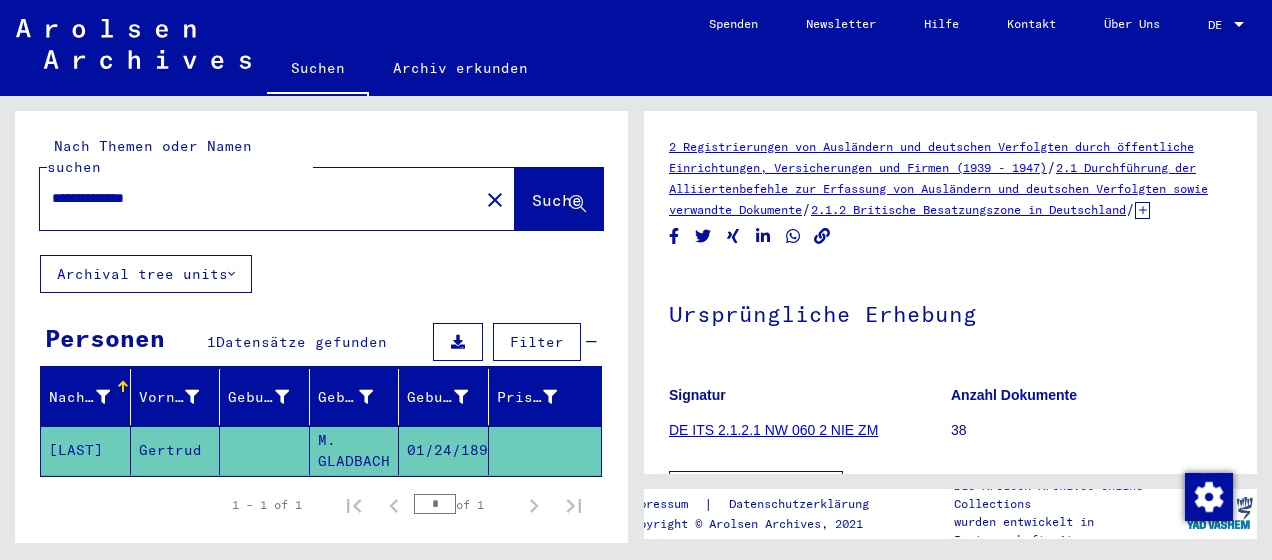 scroll, scrollTop: 0, scrollLeft: 0, axis: both 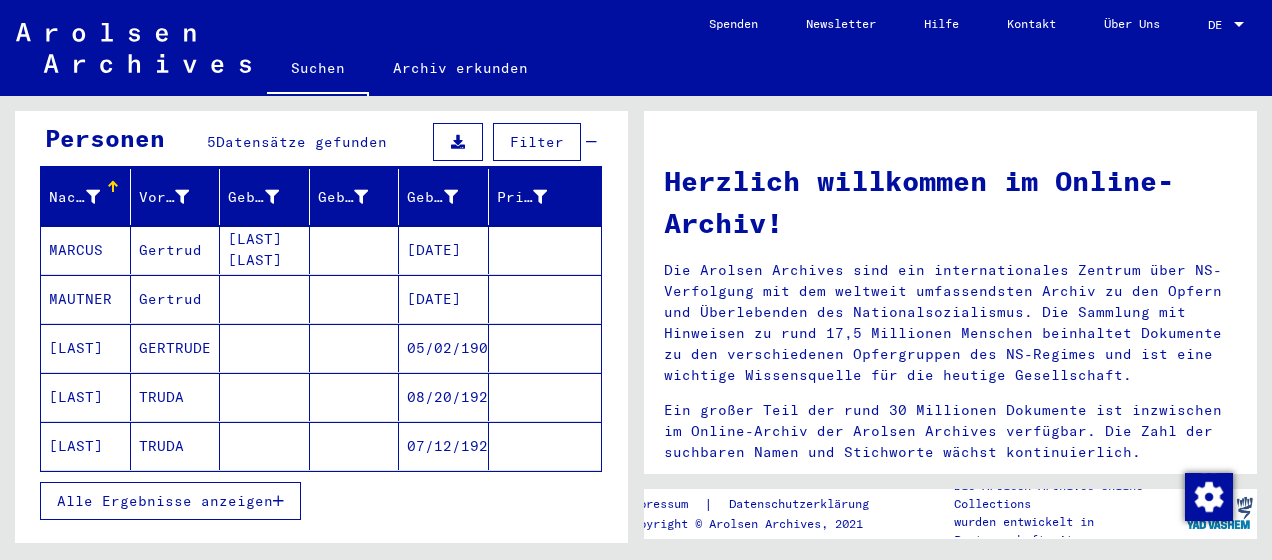 click on "Gertrud" at bounding box center [176, 348] 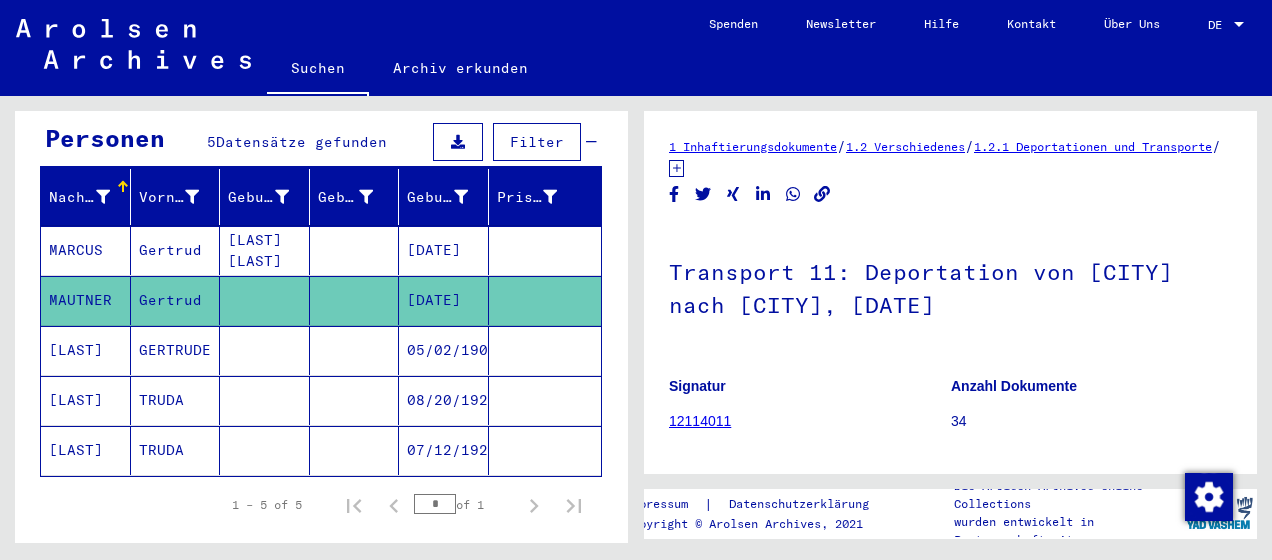 scroll, scrollTop: 0, scrollLeft: 0, axis: both 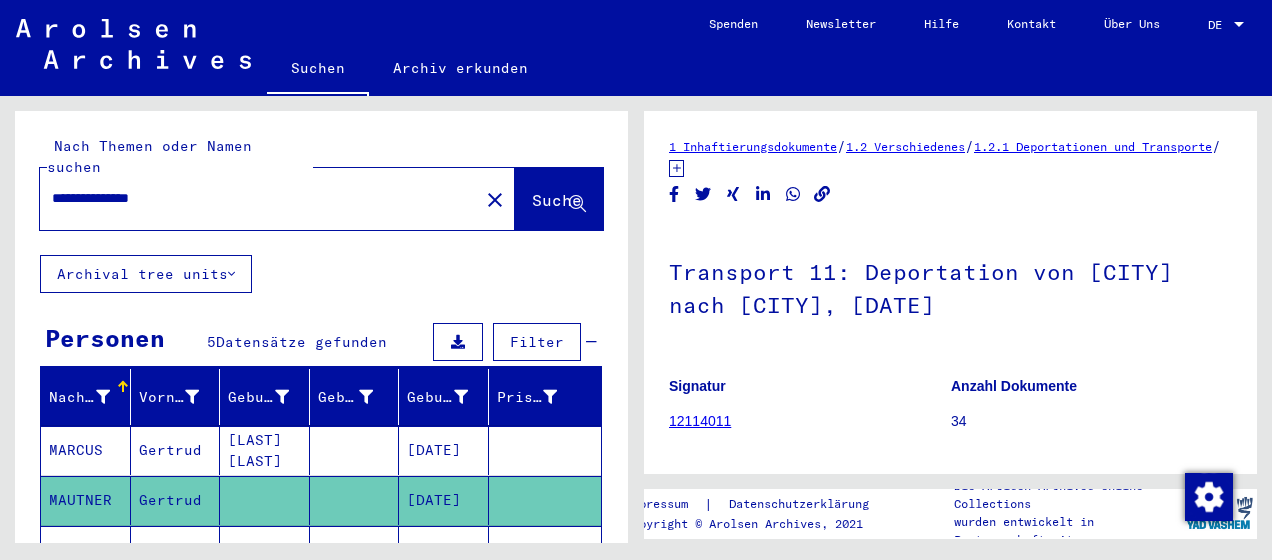 drag, startPoint x: 190, startPoint y: 180, endPoint x: 121, endPoint y: 168, distance: 70.035706 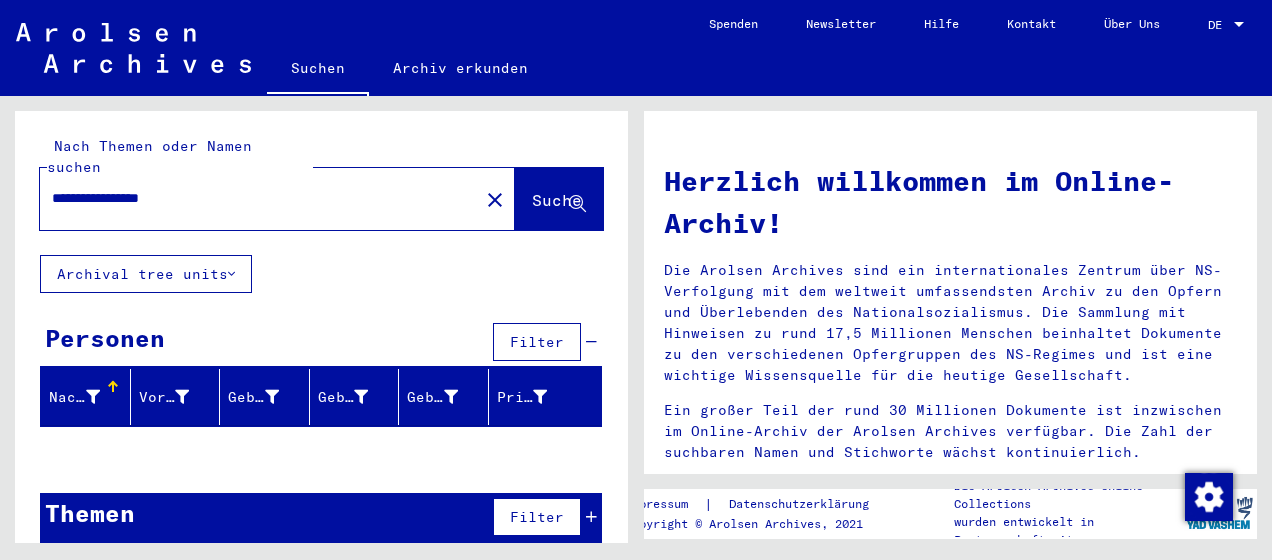 drag, startPoint x: 203, startPoint y: 179, endPoint x: 32, endPoint y: 172, distance: 171.14322 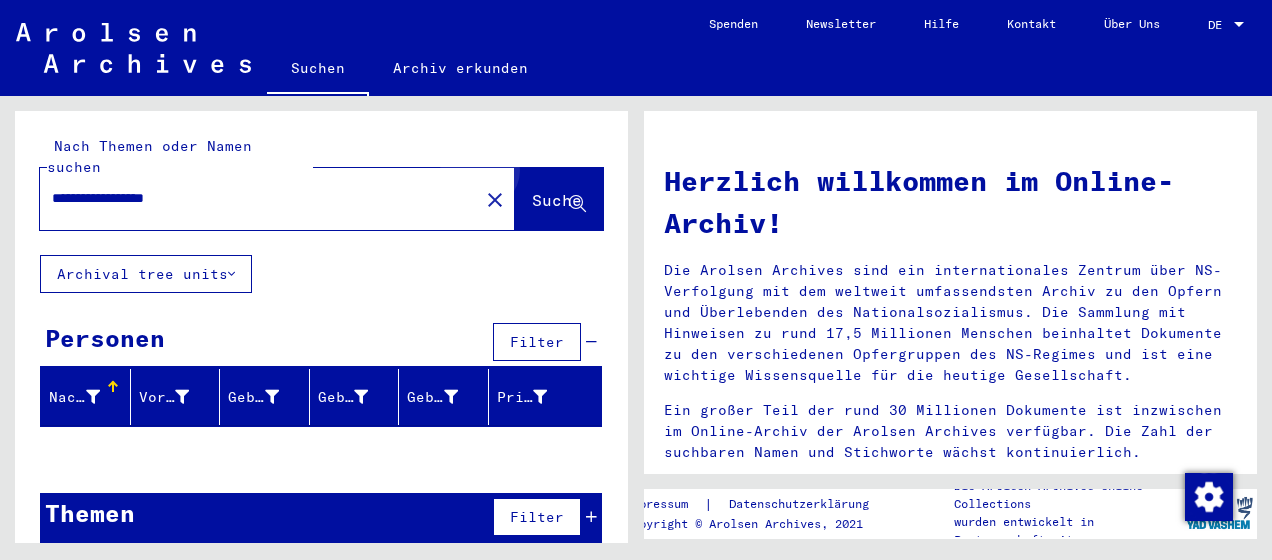 click on "Suche" 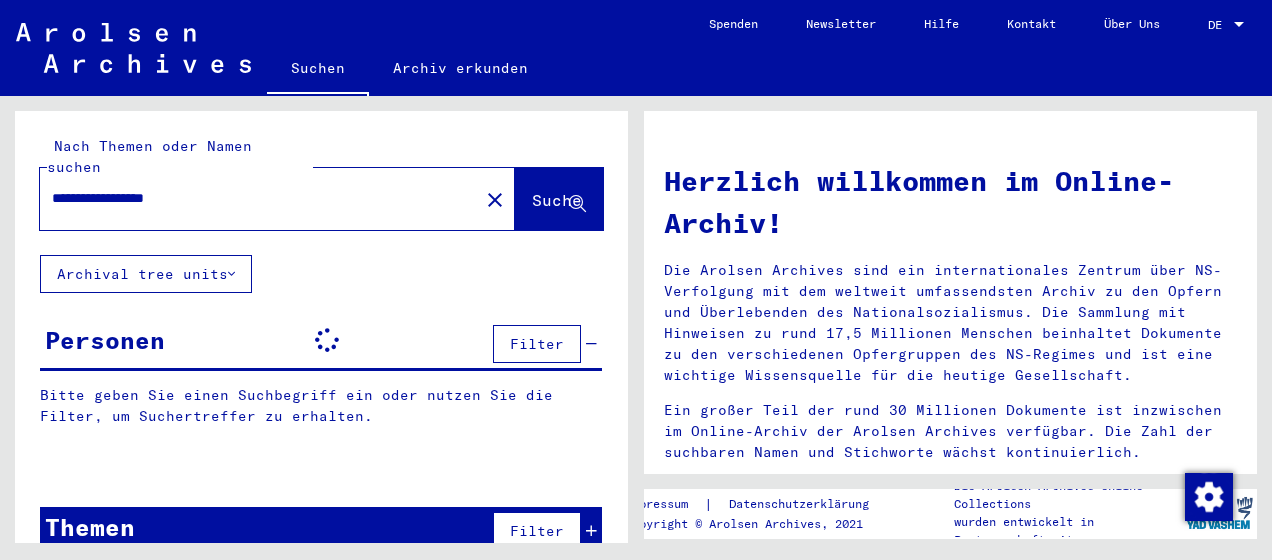 scroll, scrollTop: 11, scrollLeft: 0, axis: vertical 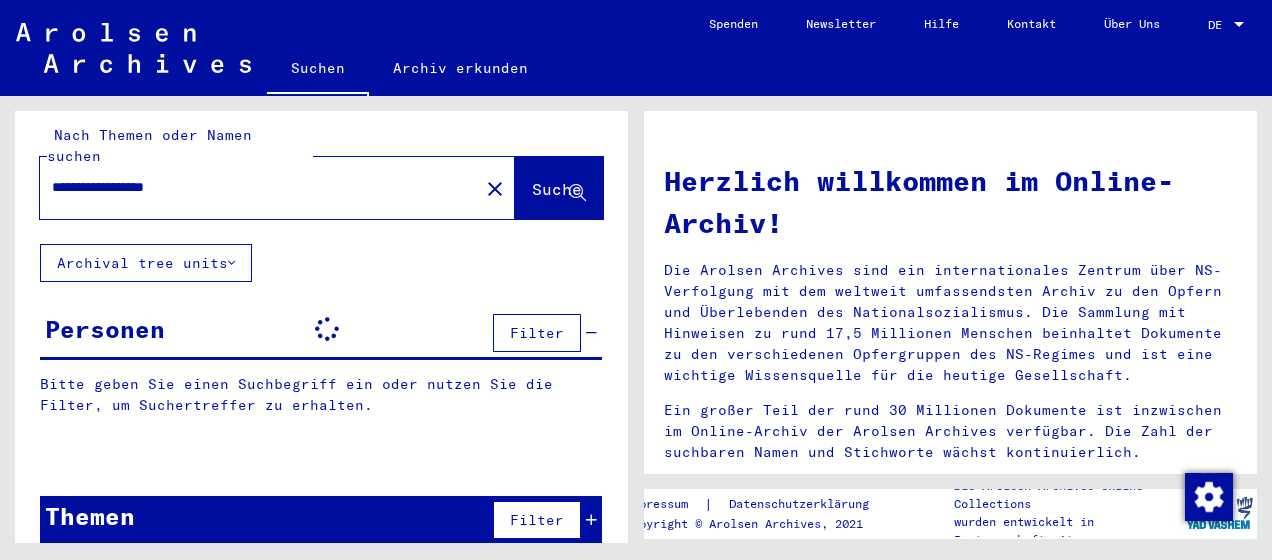 drag, startPoint x: 94, startPoint y: 166, endPoint x: 81, endPoint y: 166, distance: 13 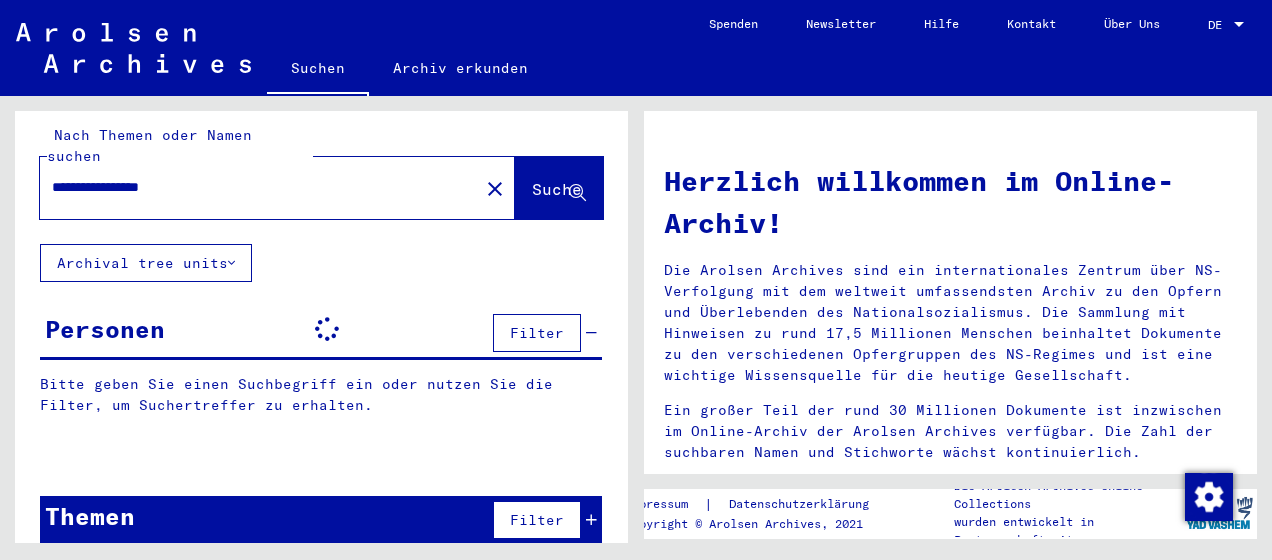 type on "**********" 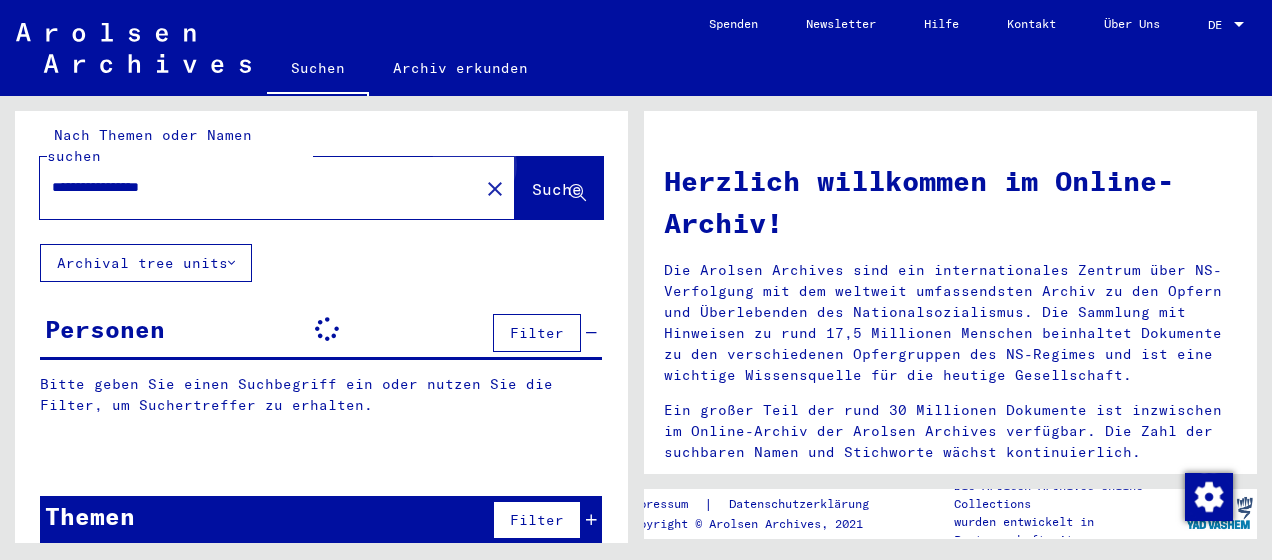 click on "Suche" 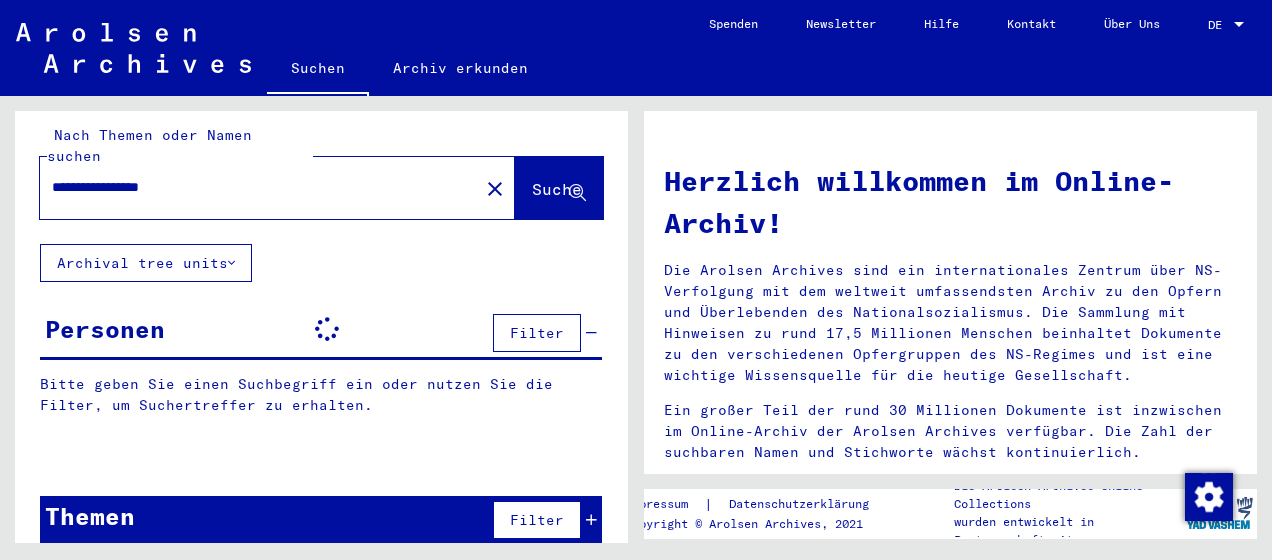 scroll, scrollTop: 0, scrollLeft: 0, axis: both 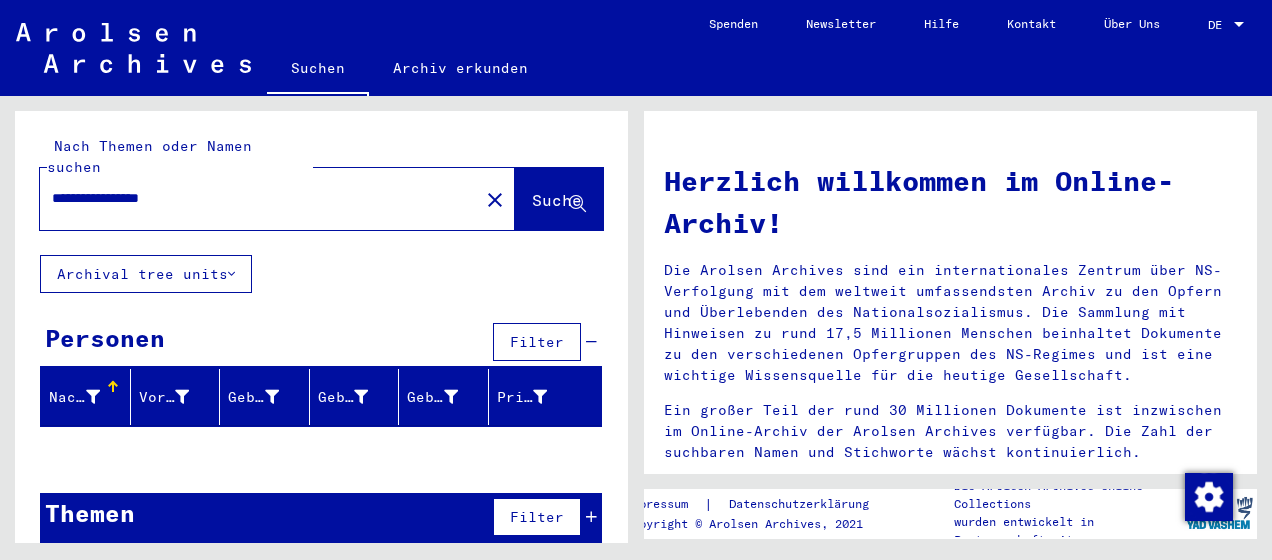 drag, startPoint x: 209, startPoint y: 180, endPoint x: 48, endPoint y: 178, distance: 161.01242 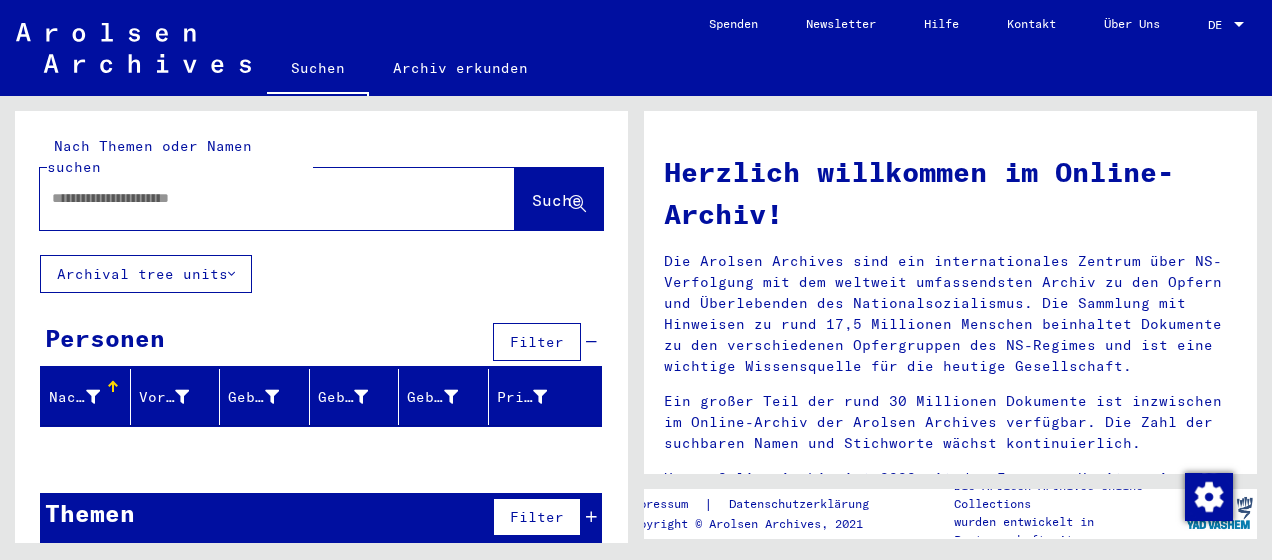 scroll, scrollTop: 0, scrollLeft: 0, axis: both 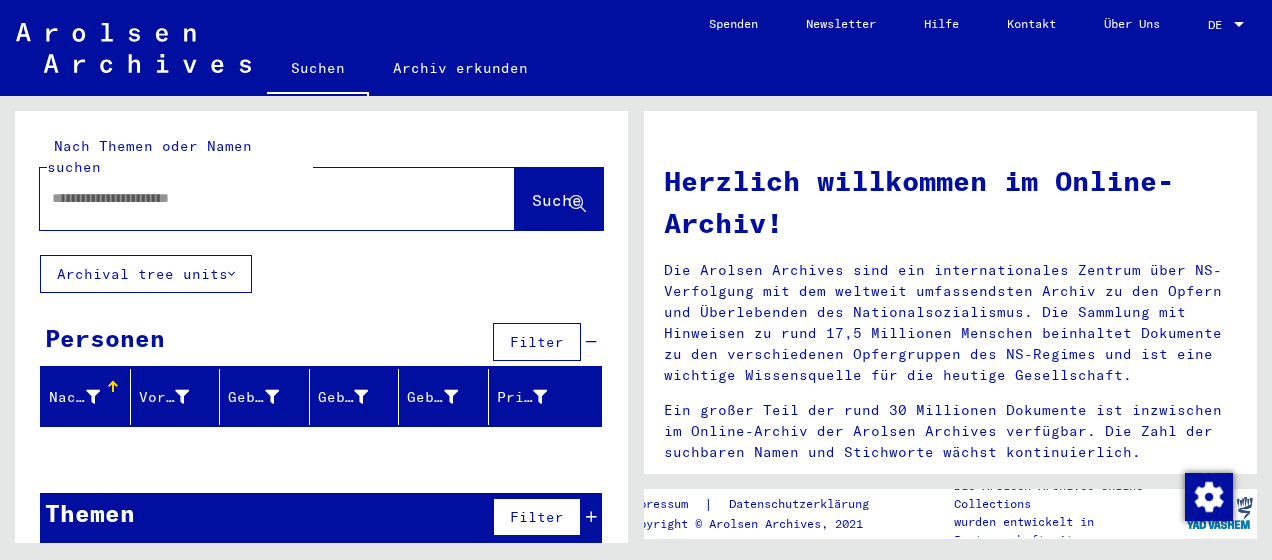 click at bounding box center (253, 198) 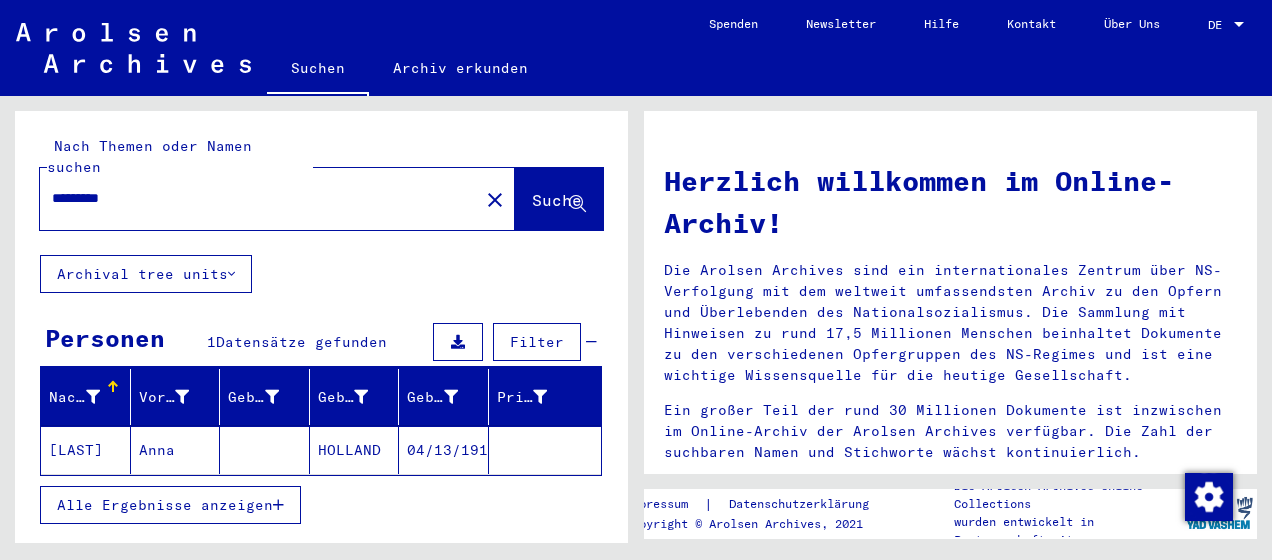 drag, startPoint x: 132, startPoint y: 168, endPoint x: 76, endPoint y: 172, distance: 56.142673 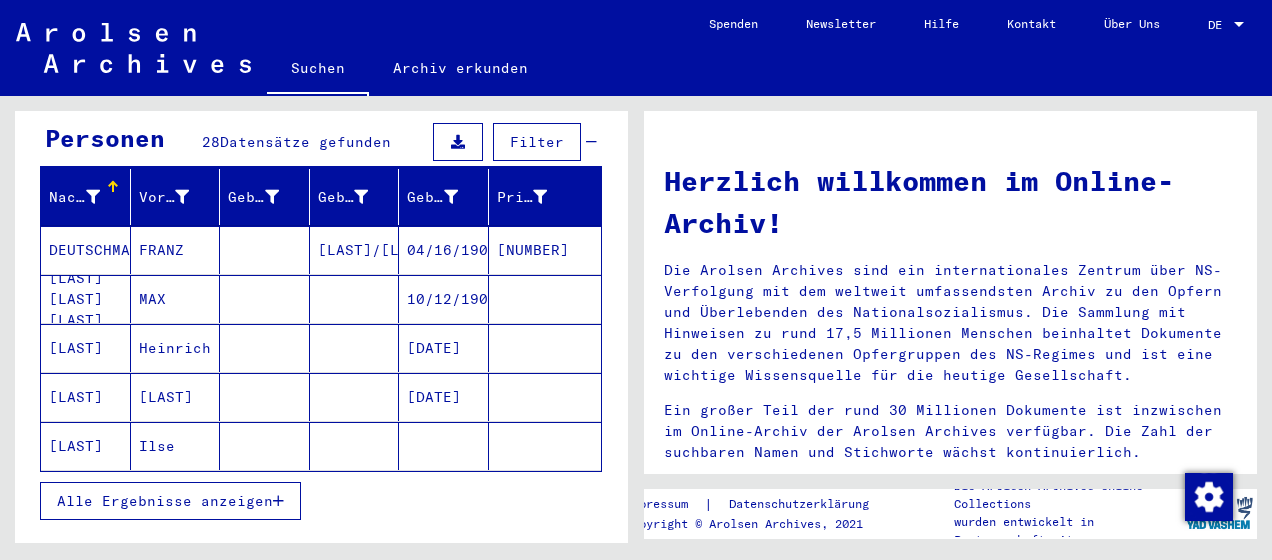 scroll, scrollTop: 300, scrollLeft: 0, axis: vertical 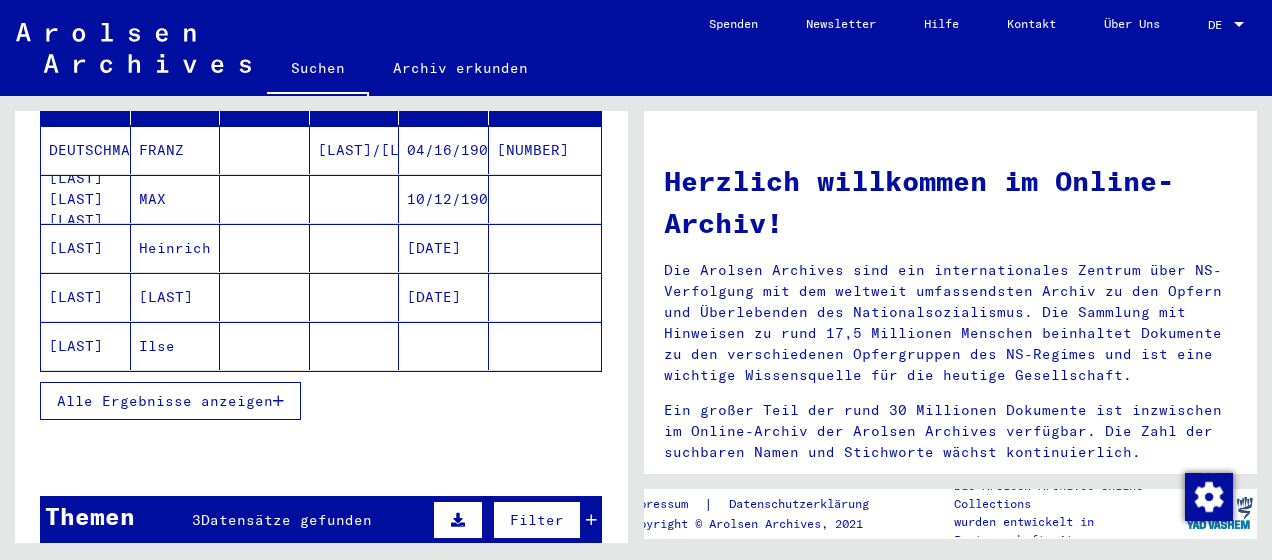 click on "Alle Ergebnisse anzeigen" at bounding box center [165, 401] 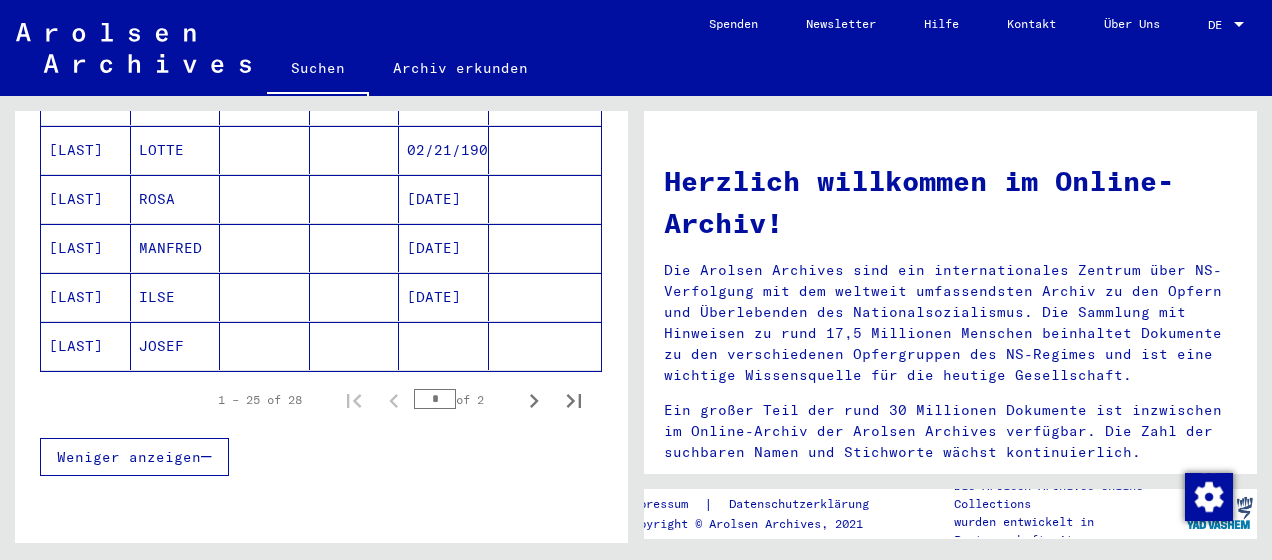 scroll, scrollTop: 1300, scrollLeft: 0, axis: vertical 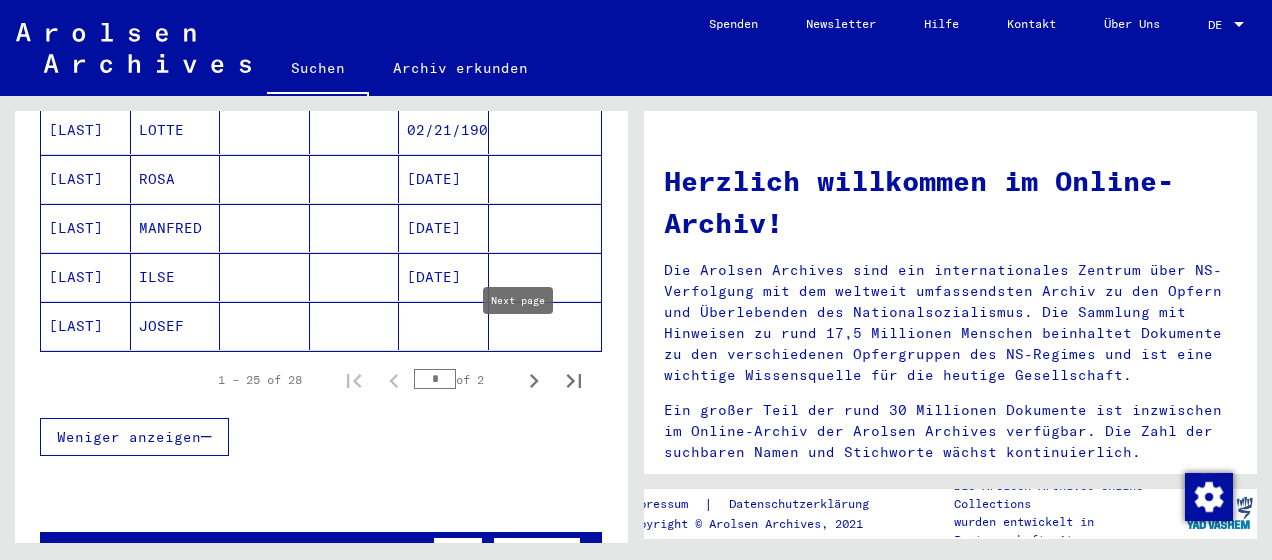 click 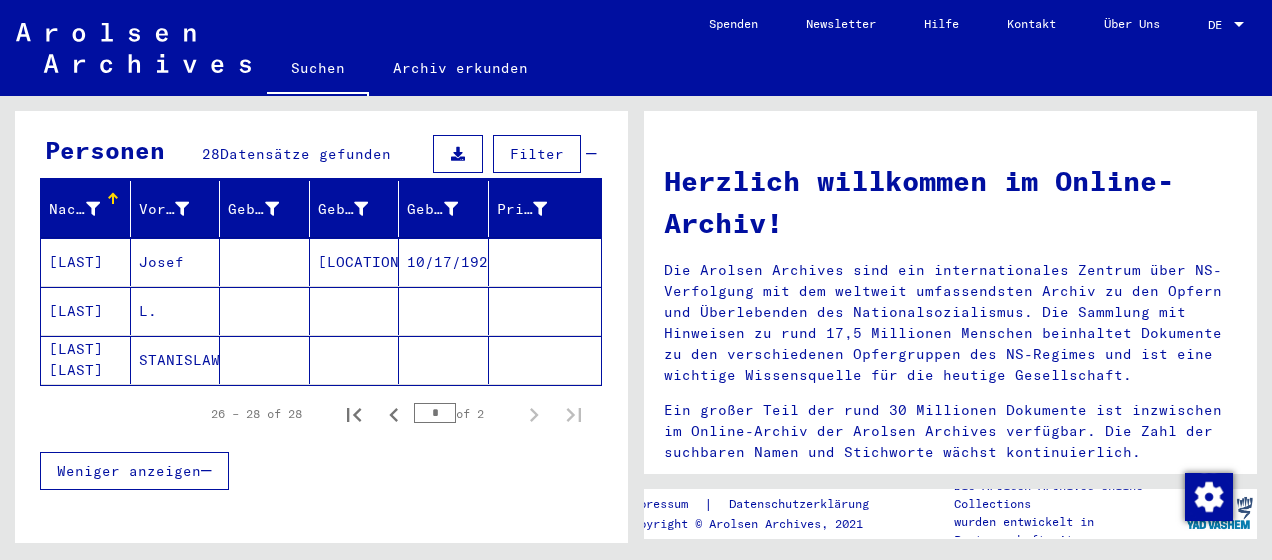 scroll, scrollTop: 0, scrollLeft: 0, axis: both 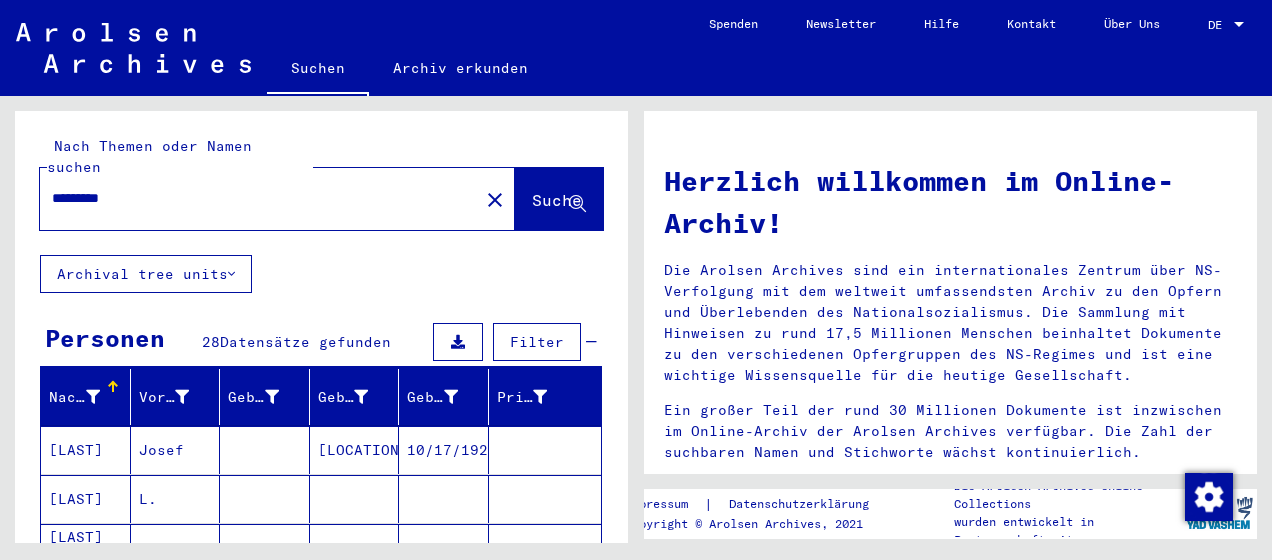 drag, startPoint x: 142, startPoint y: 179, endPoint x: 18, endPoint y: 180, distance: 124.004036 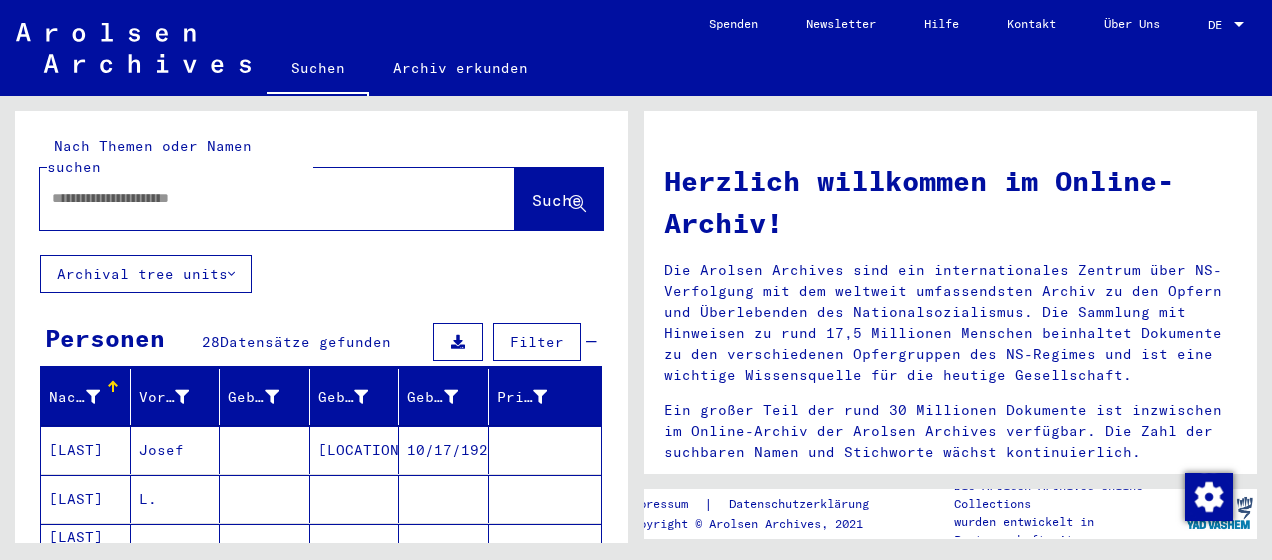 type on "*" 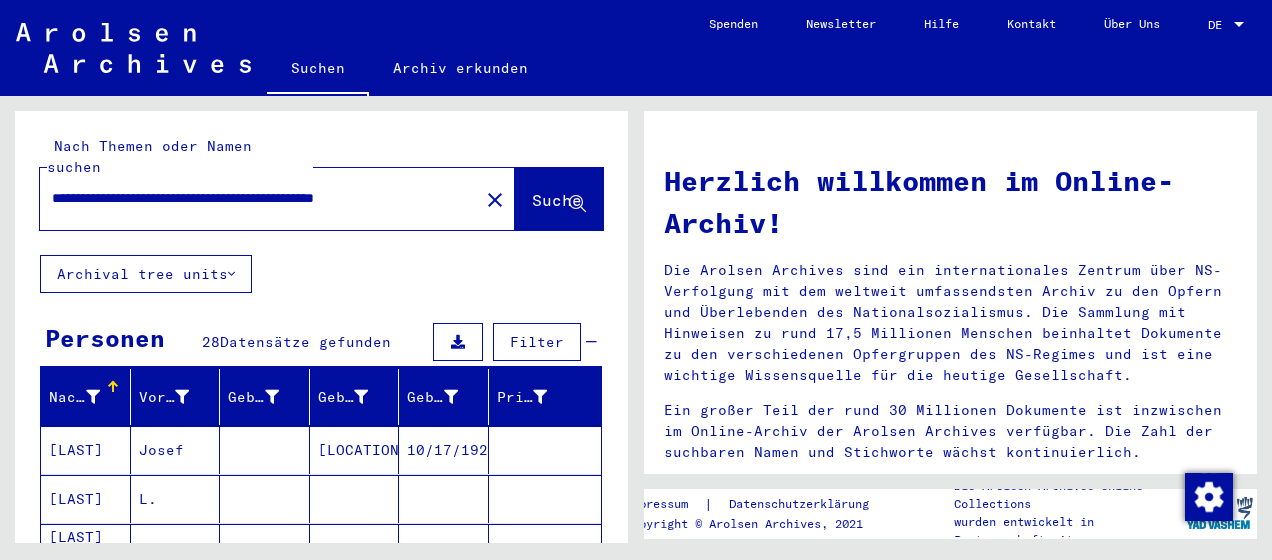 scroll, scrollTop: 0, scrollLeft: 92, axis: horizontal 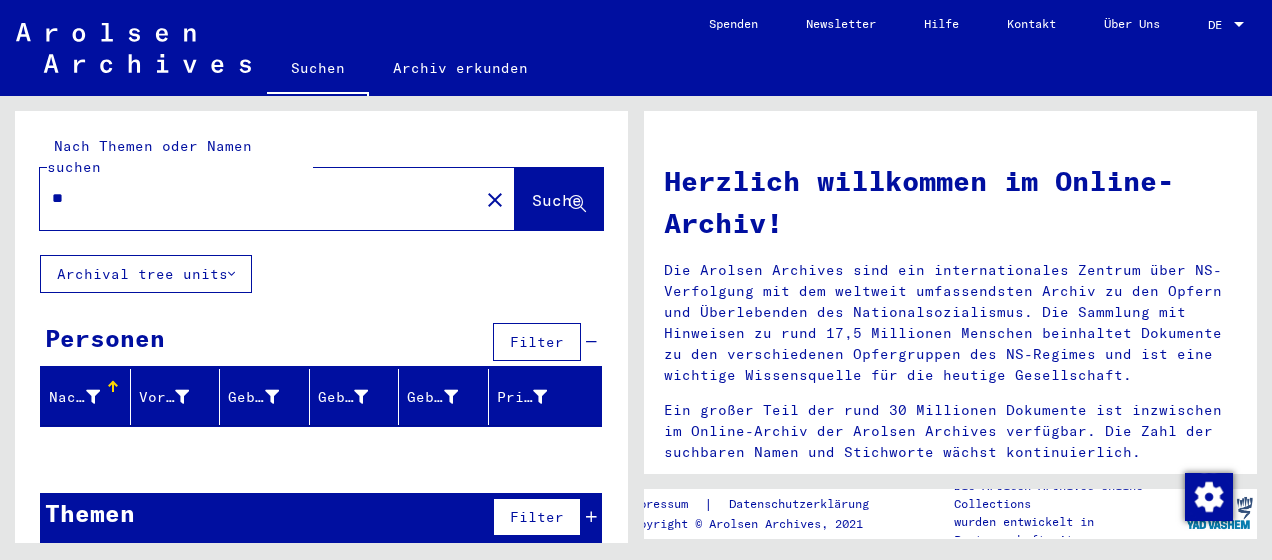 type on "*" 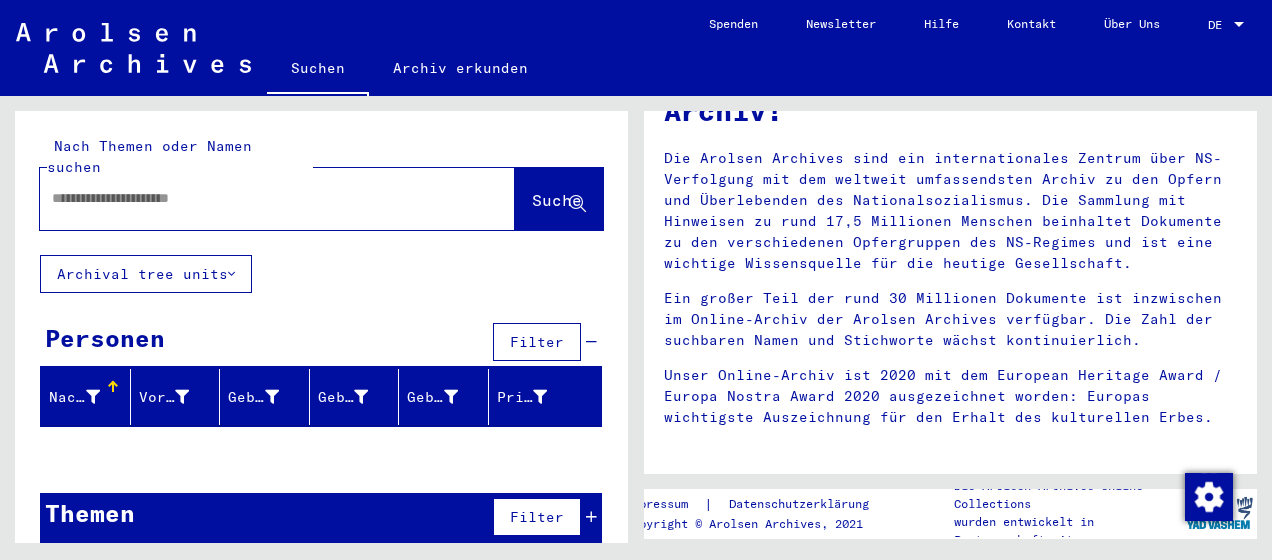 scroll, scrollTop: 0, scrollLeft: 0, axis: both 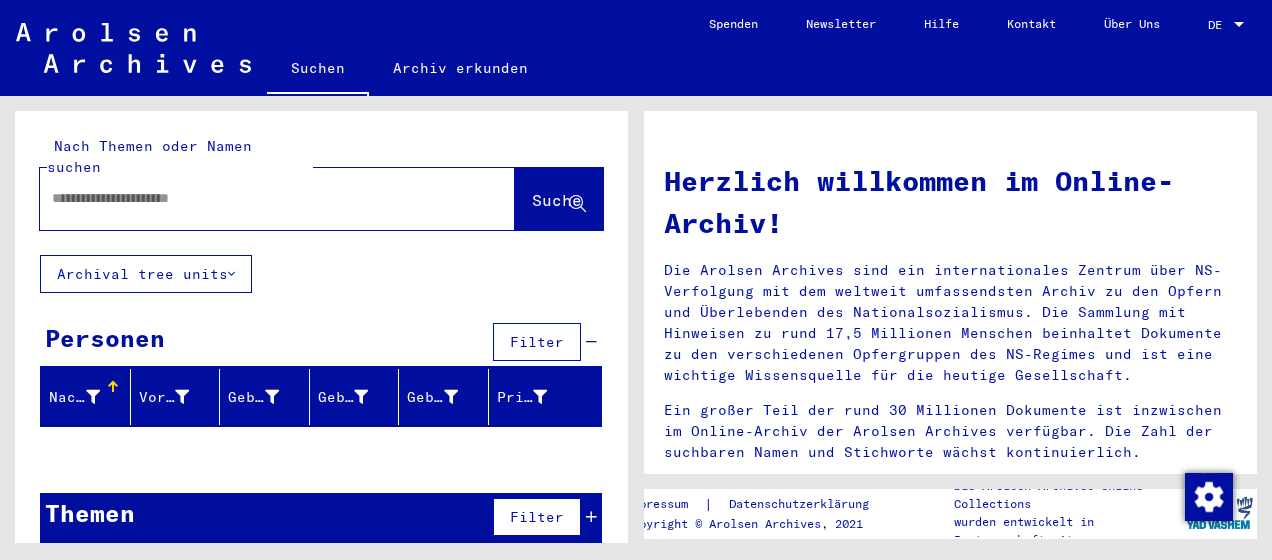 type 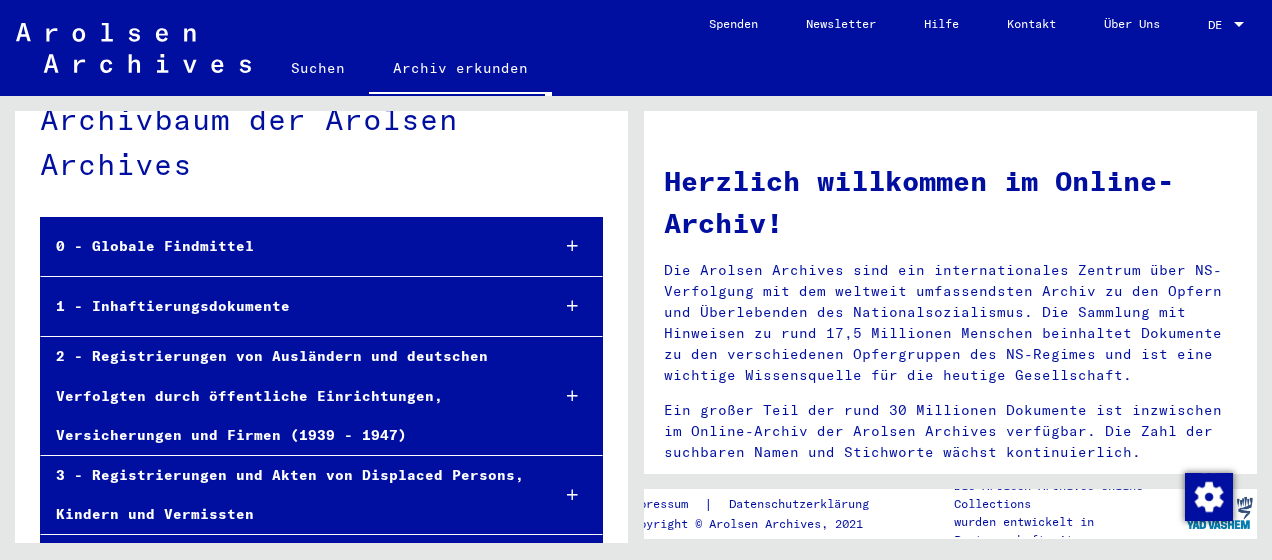 scroll, scrollTop: 0, scrollLeft: 0, axis: both 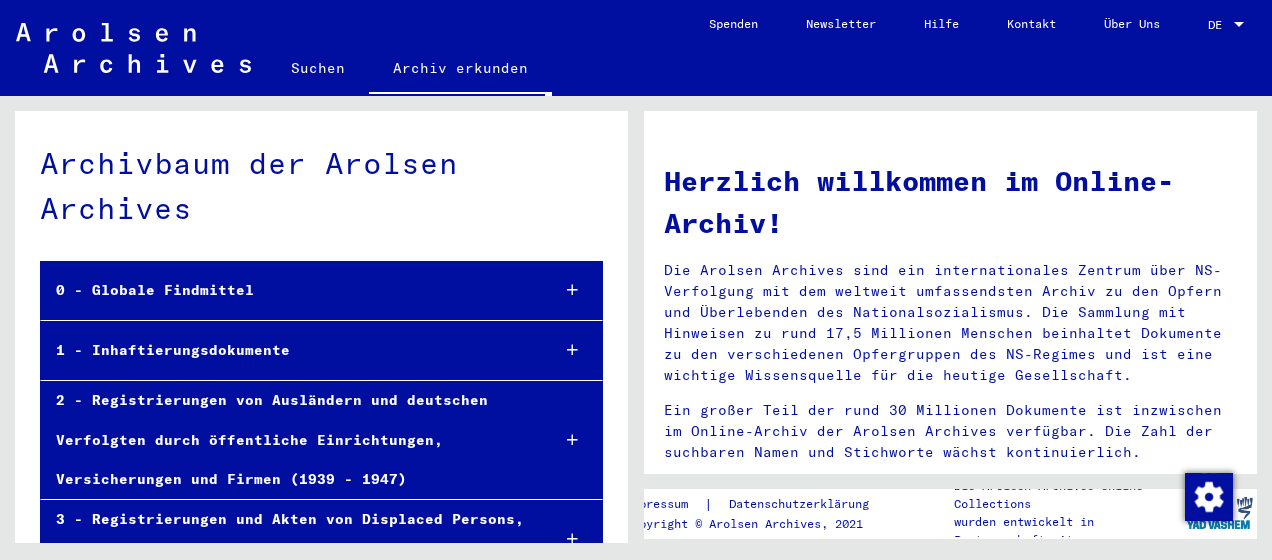 click at bounding box center [572, 290] 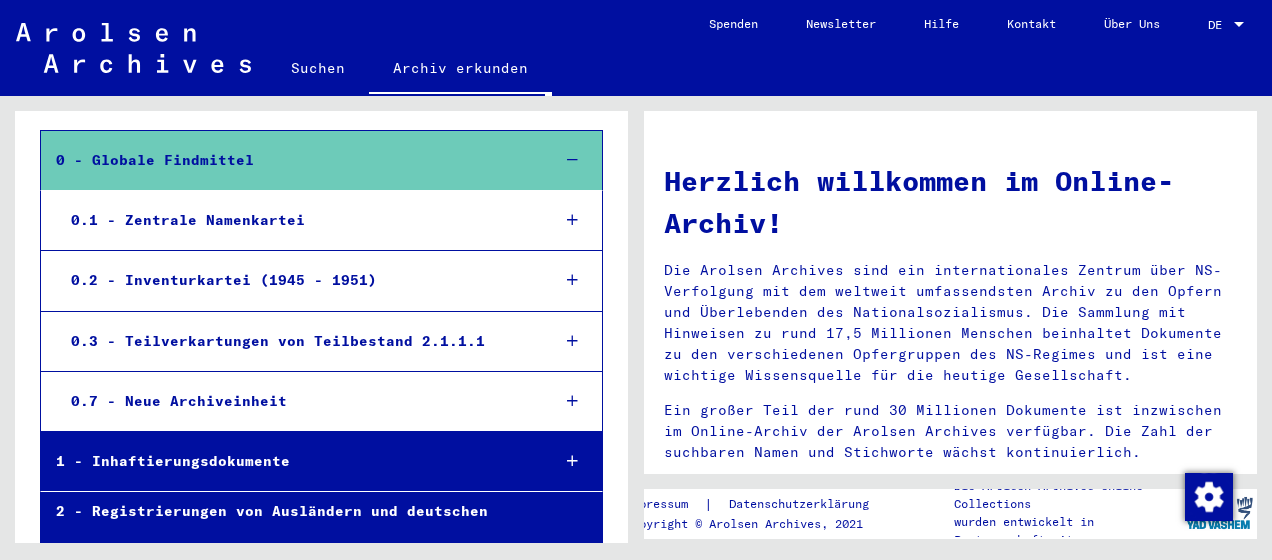 scroll, scrollTop: 100, scrollLeft: 0, axis: vertical 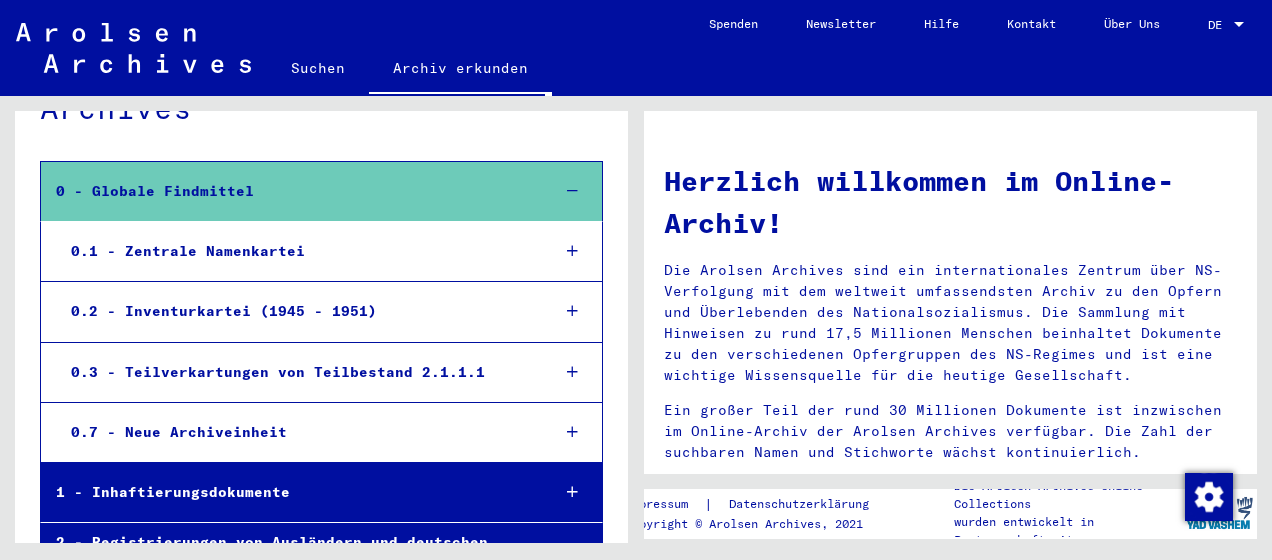 click at bounding box center (572, 251) 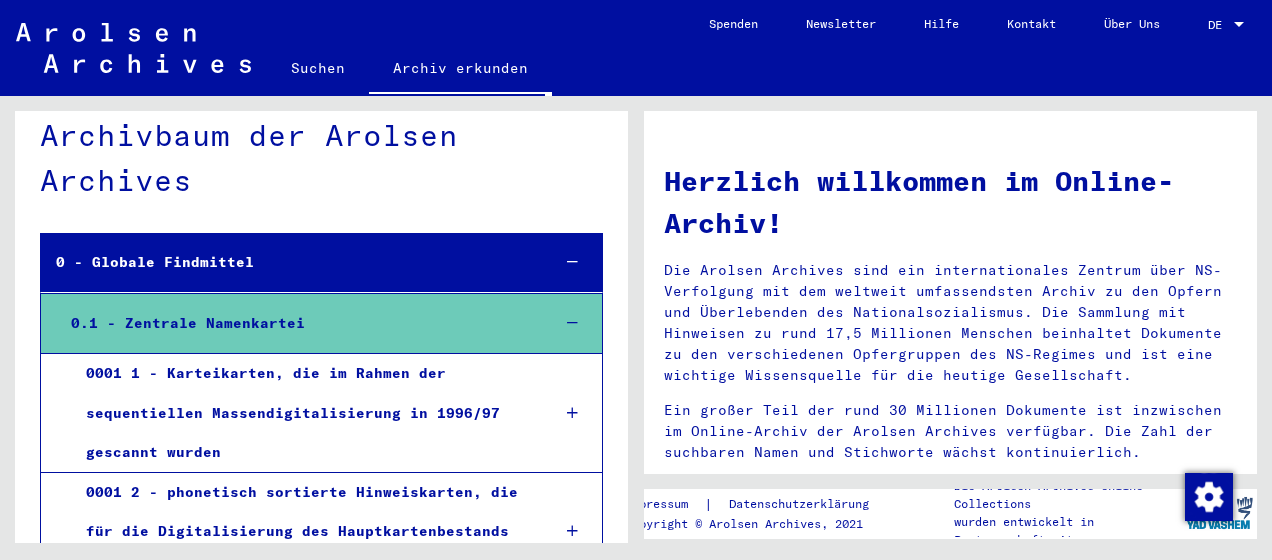scroll, scrollTop: 0, scrollLeft: 0, axis: both 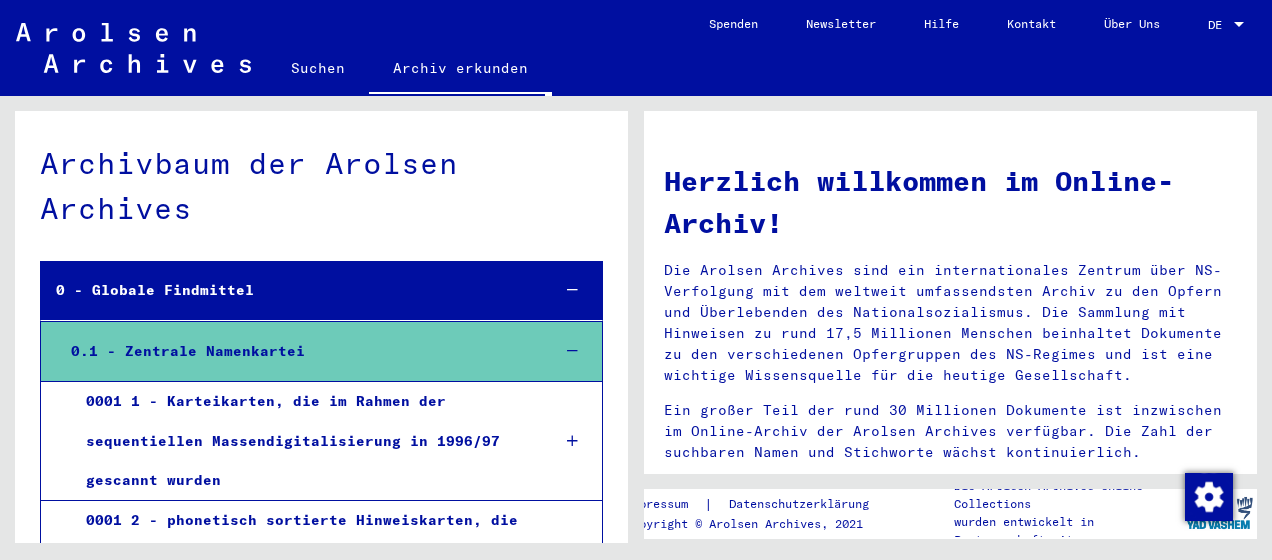 click at bounding box center [572, 351] 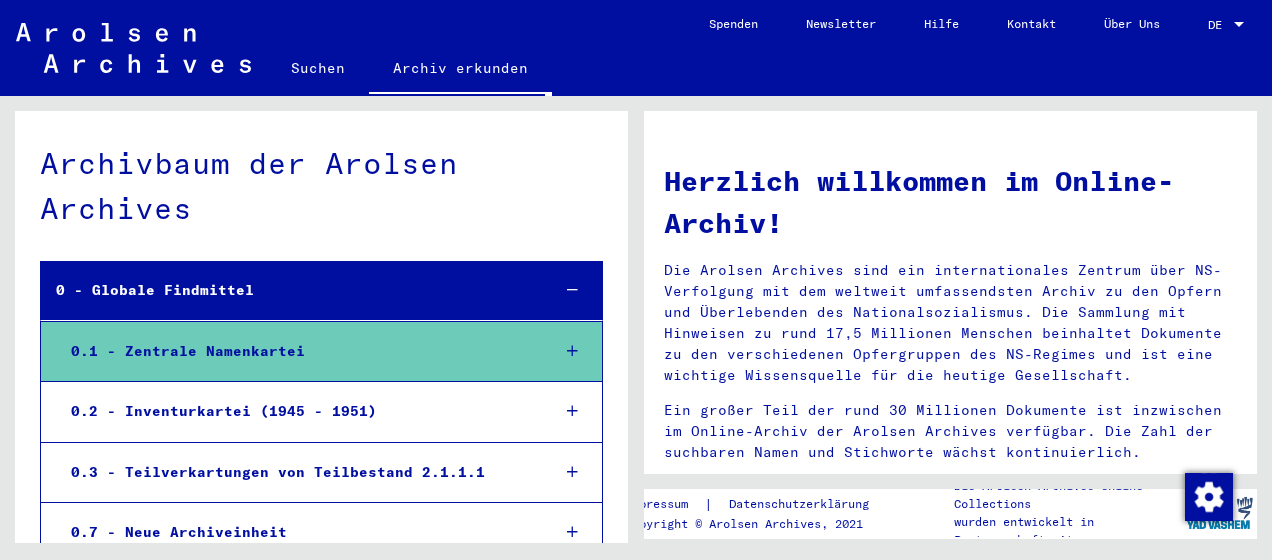 click on "Hilfe" 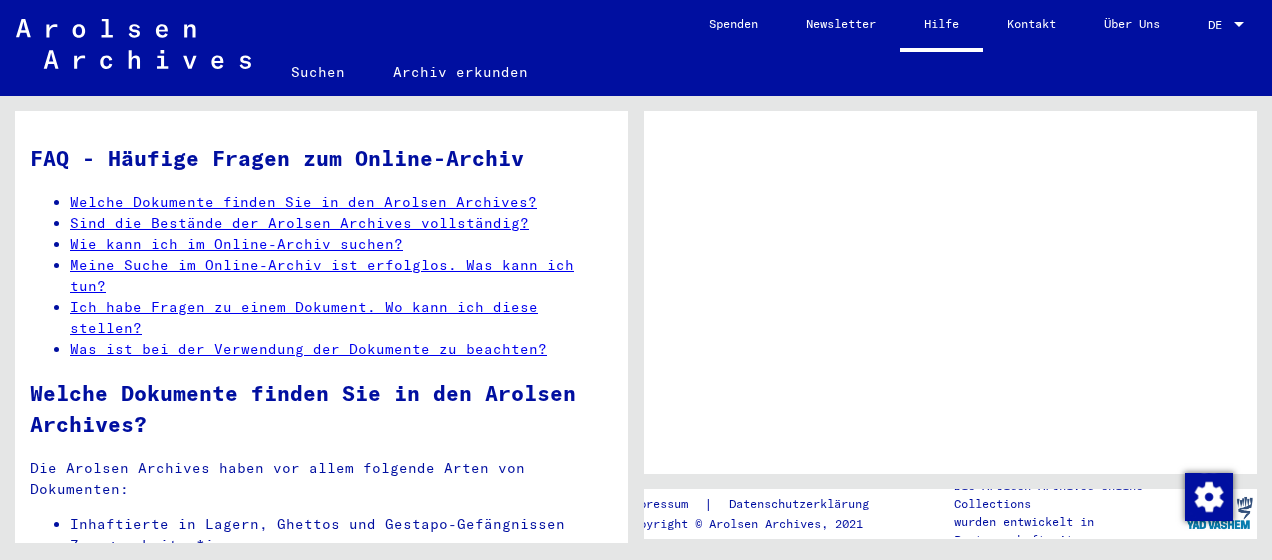 click on "Meine Suche im Online-Archiv ist erfolglos. Was kann ich tun?" 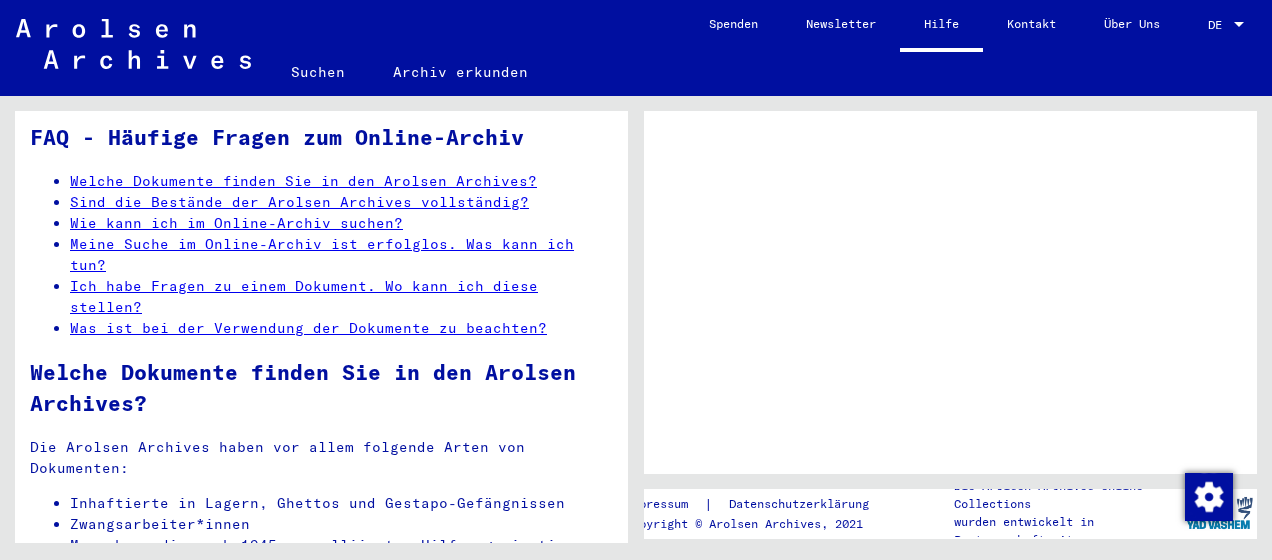 scroll, scrollTop: 0, scrollLeft: 0, axis: both 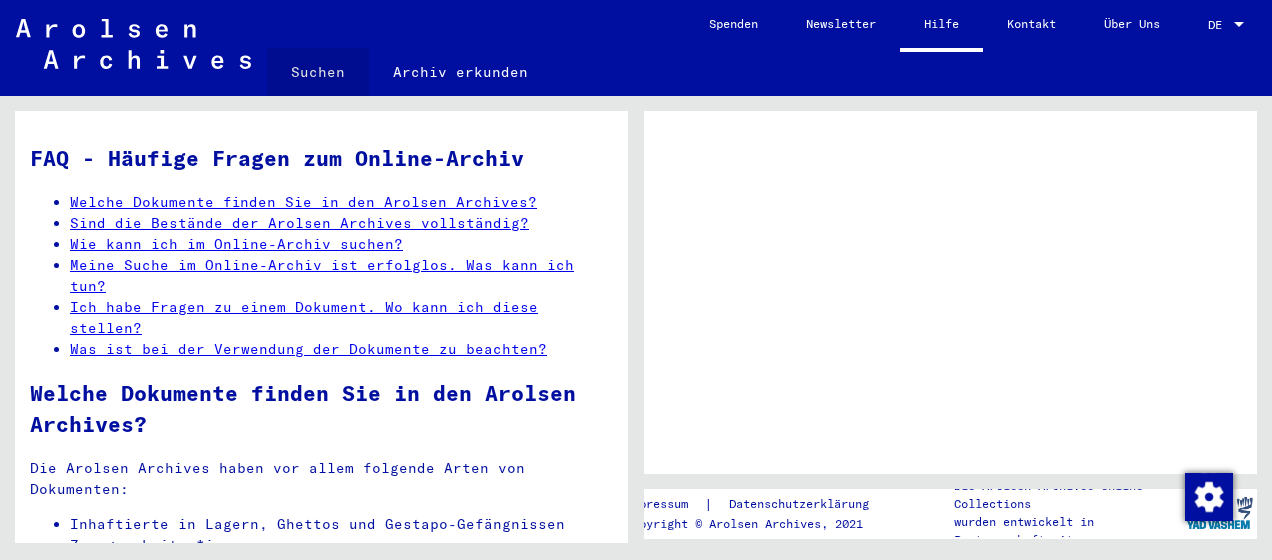 click on "Suchen" 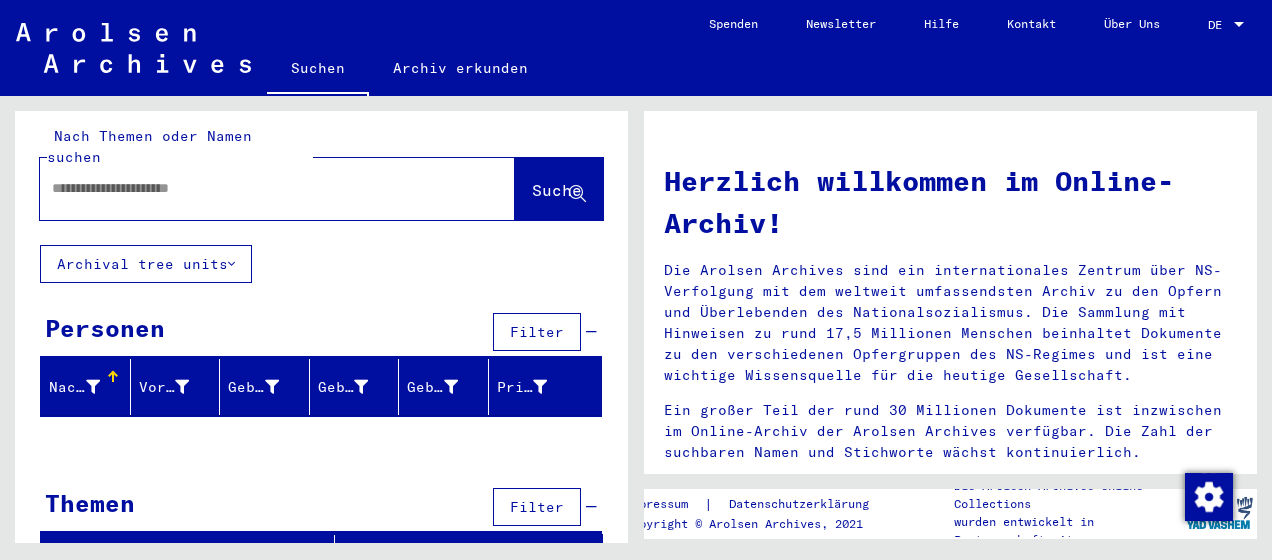 scroll, scrollTop: 13, scrollLeft: 0, axis: vertical 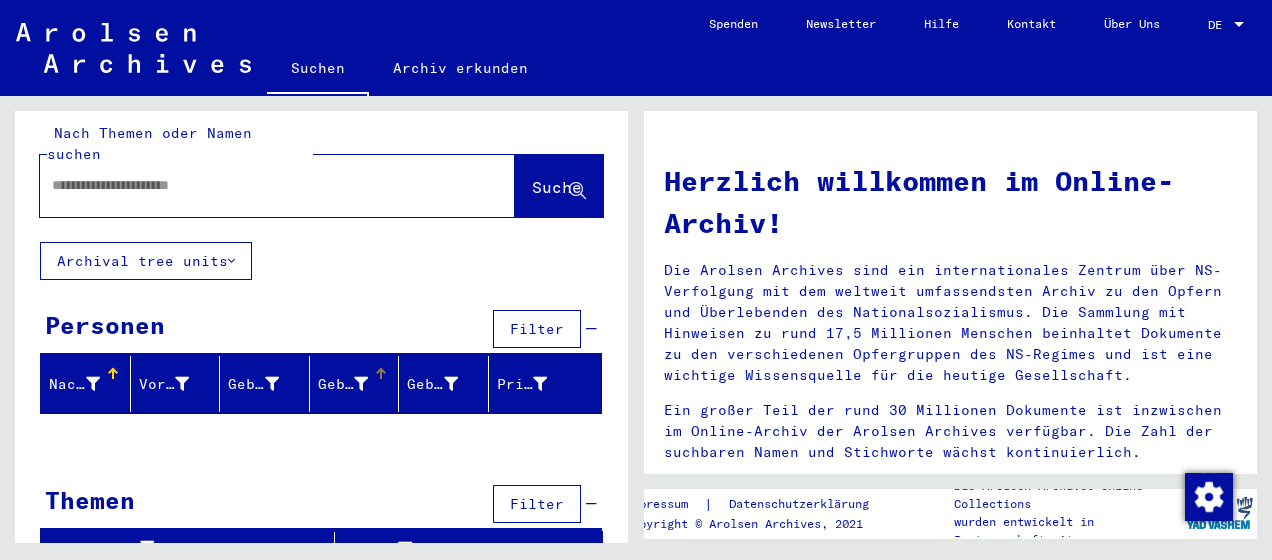 click on "Geburt‏" at bounding box center [355, 384] 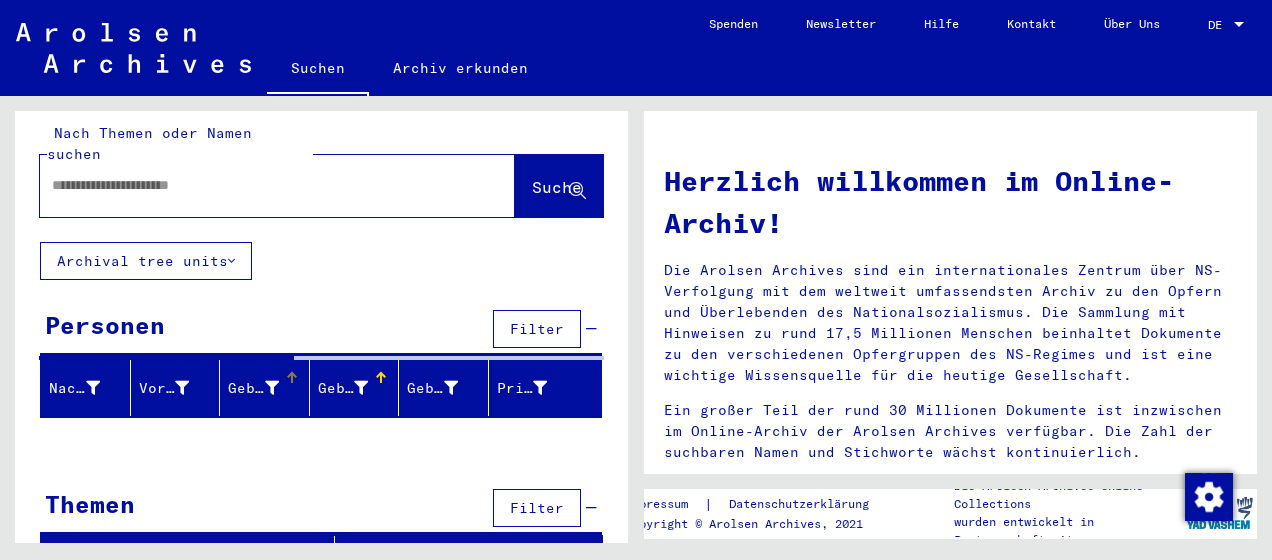click at bounding box center [292, 378] 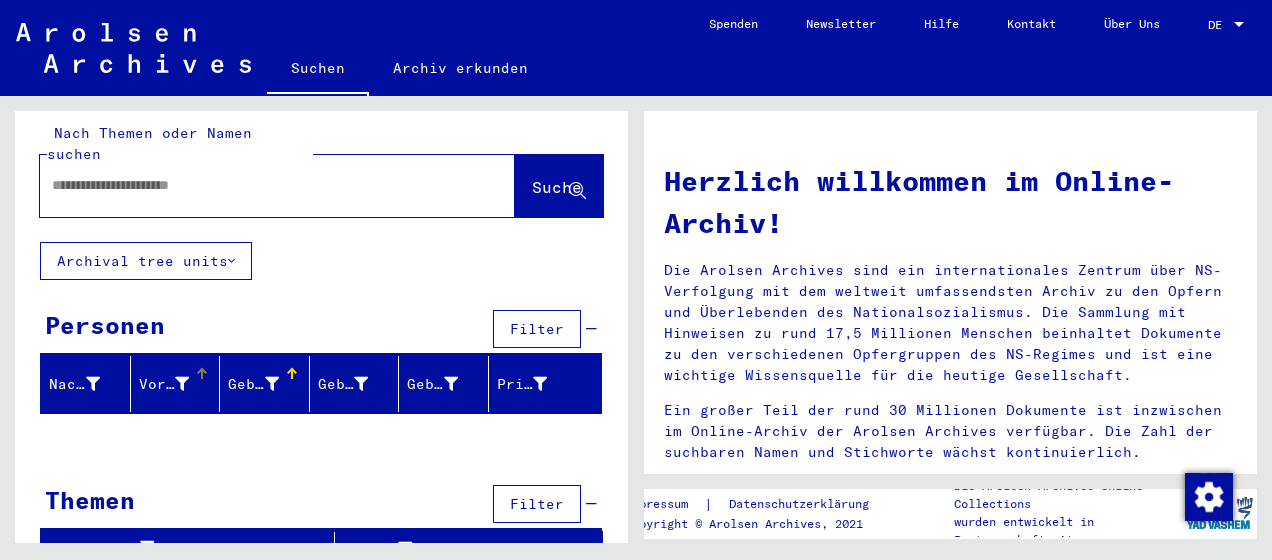 click at bounding box center [202, 374] 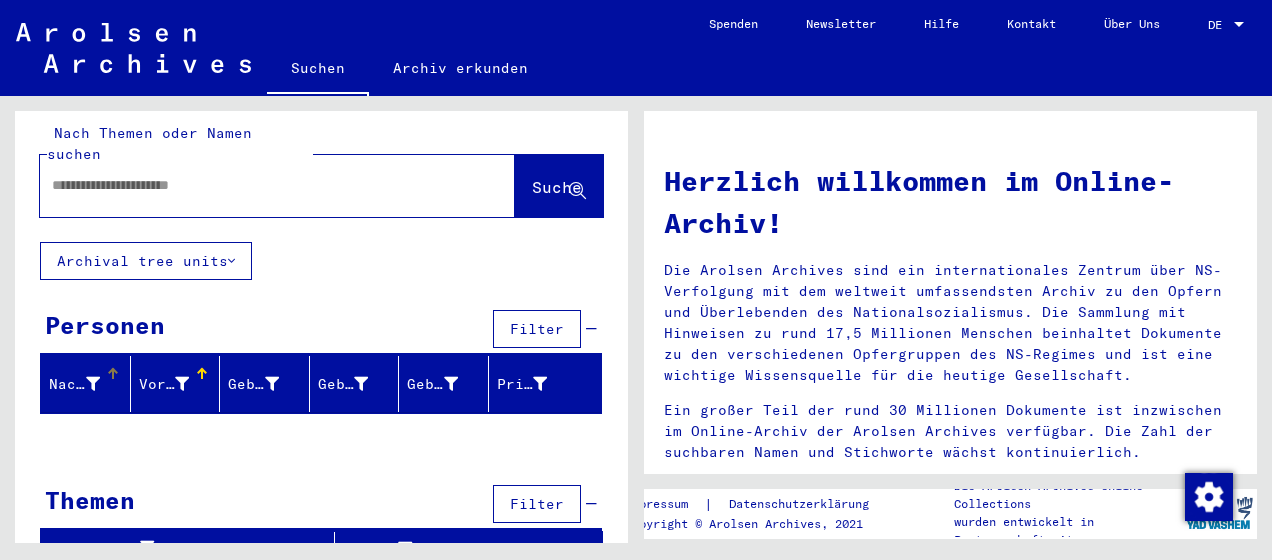 click on "Nachname" at bounding box center (89, 384) 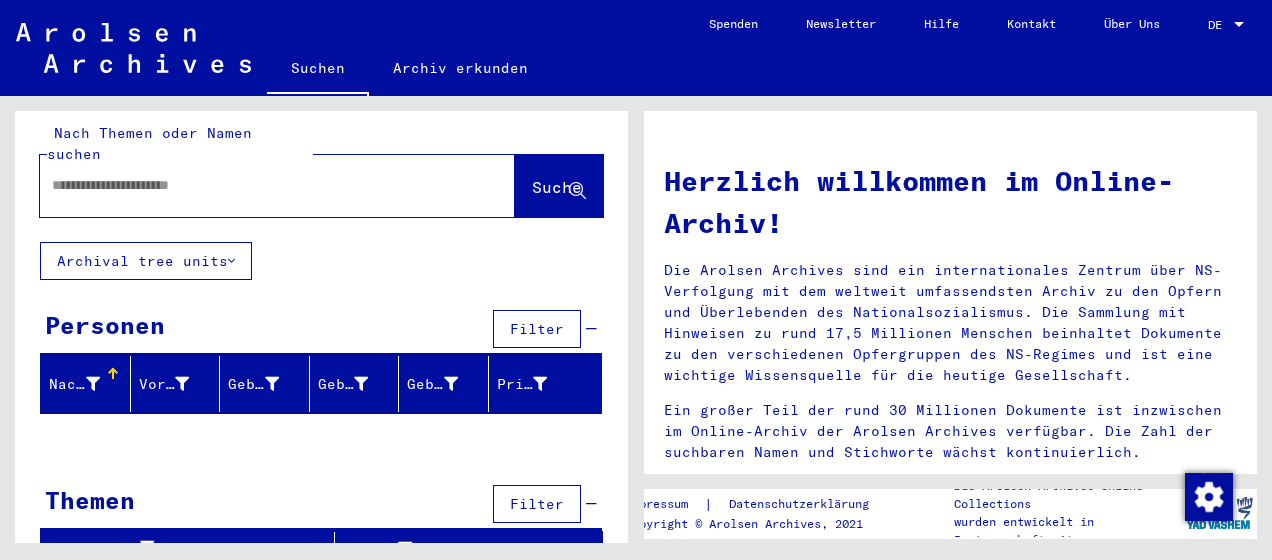 click on "Nach Themen oder Namen suchen  Suche   Archival tree units  Personen  Filter   Nachname   Vorname   Geburtsname   Geburt   Geburtsdatum   Prisoner #  Signature Nachname Vorname Geburtsname Geburt   Geburtsdatum   Prisoner # Vater (Adoptivvater) Mutter (Adoptivmutter) Religion Nationalität Beruf Haftstätte Sterbedatum Letzter Wohnort Letzter Wohnort (Land) Haftstätte Letzter Wohnort (Provinz) Letzter Wohnort (Ort) Letzter Wohnort (Stadtteil) Letzter Wohnort (Straße) Letzter Wohnort (Hausnummer) Signature Nachname Vorname Geburtsname Geburt   Geburtsdatum   Prisoner # Themen  Filter   Signature   Titel  Signatur Signature Titel hierarchy list" 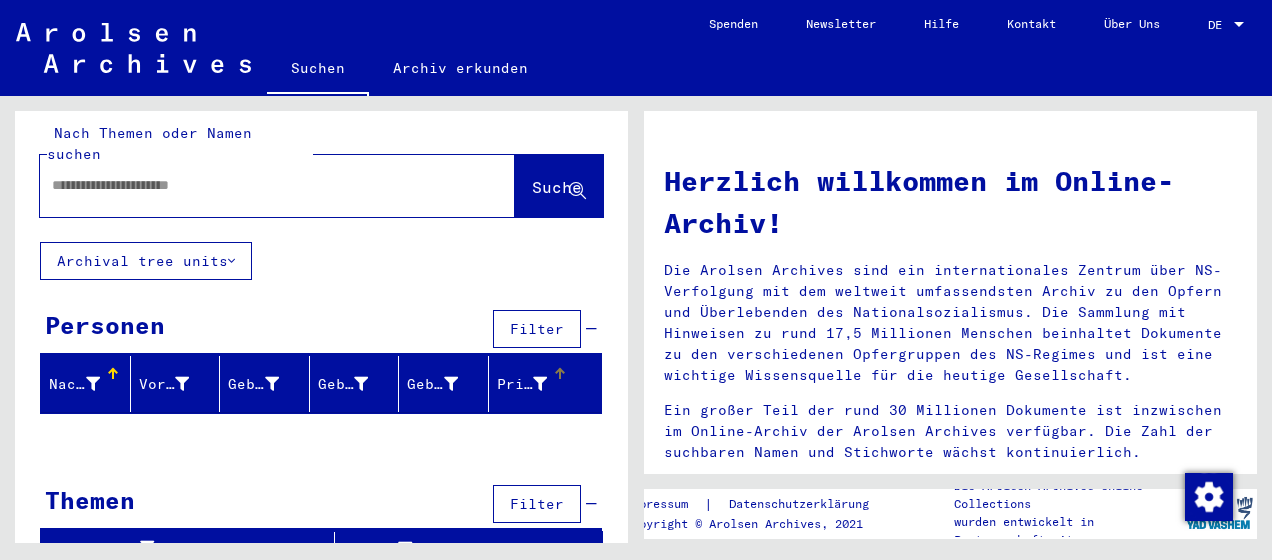 click at bounding box center [540, 384] 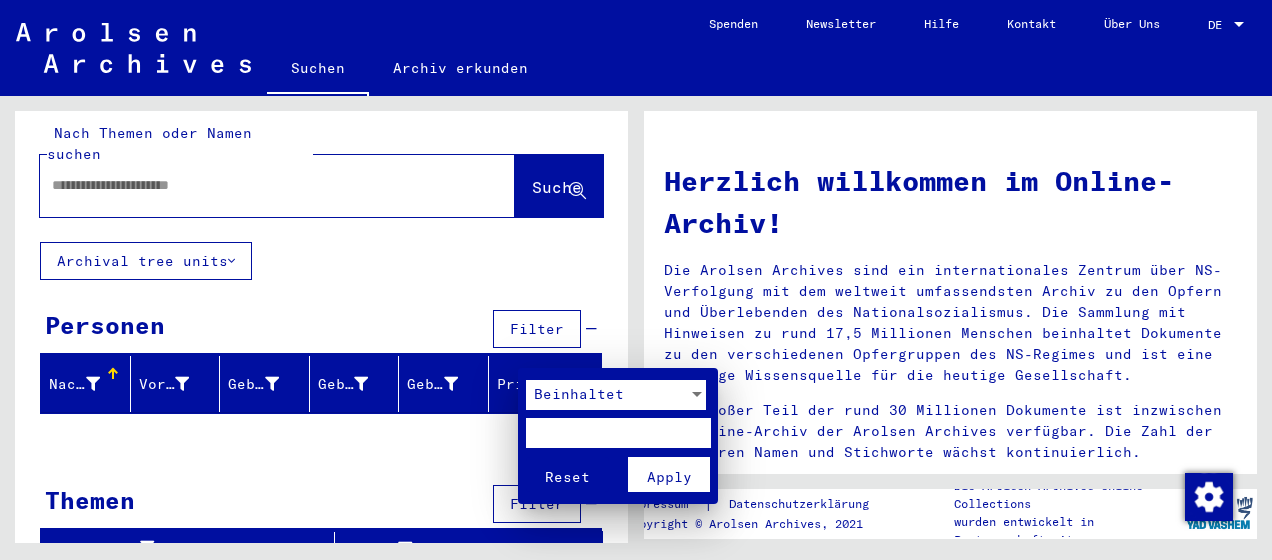 click at bounding box center (636, 280) 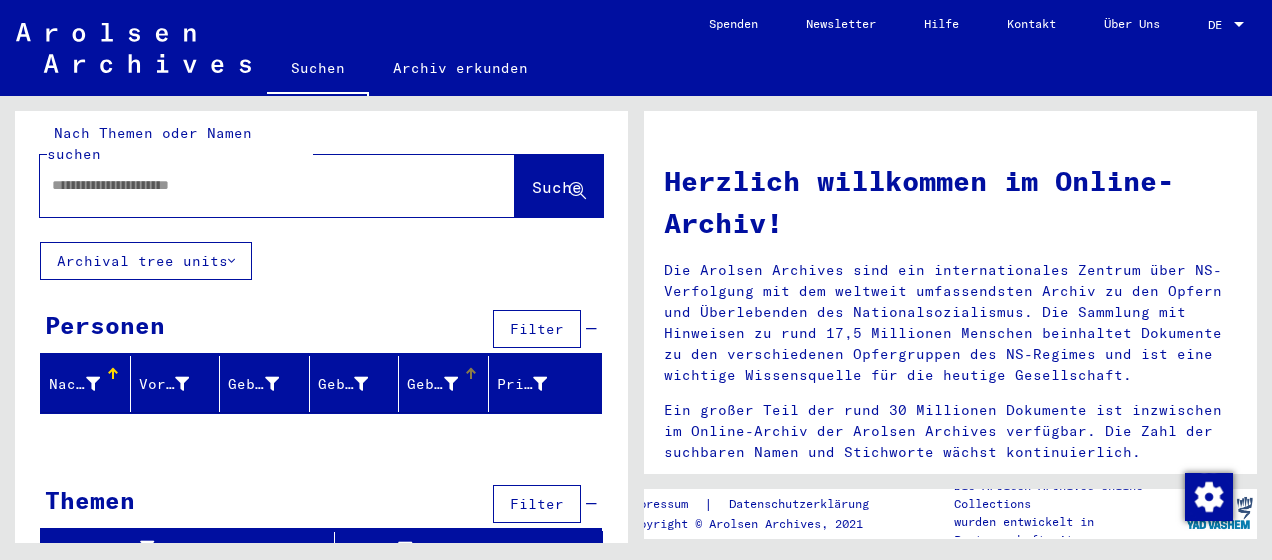 click on "Geburtsdatum" at bounding box center [444, 384] 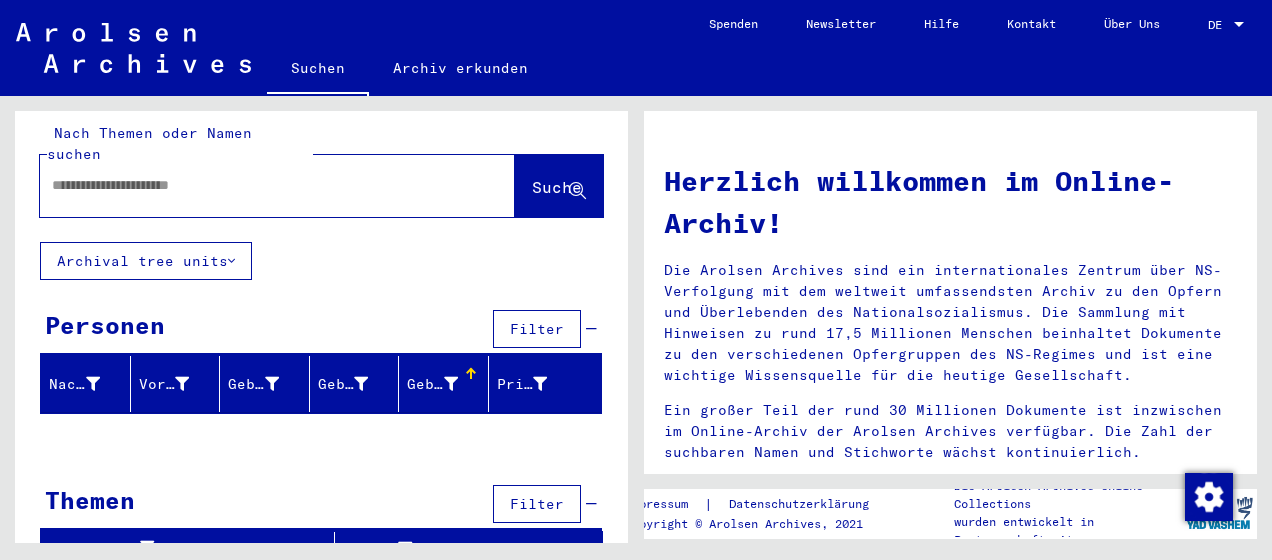 click at bounding box center [253, 185] 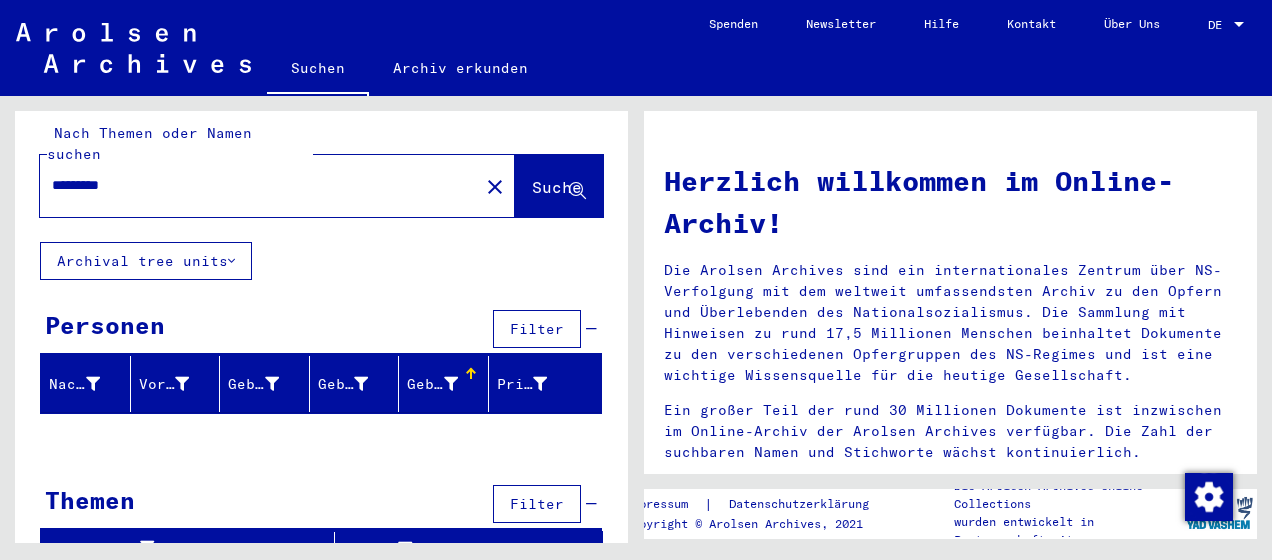 type on "*********" 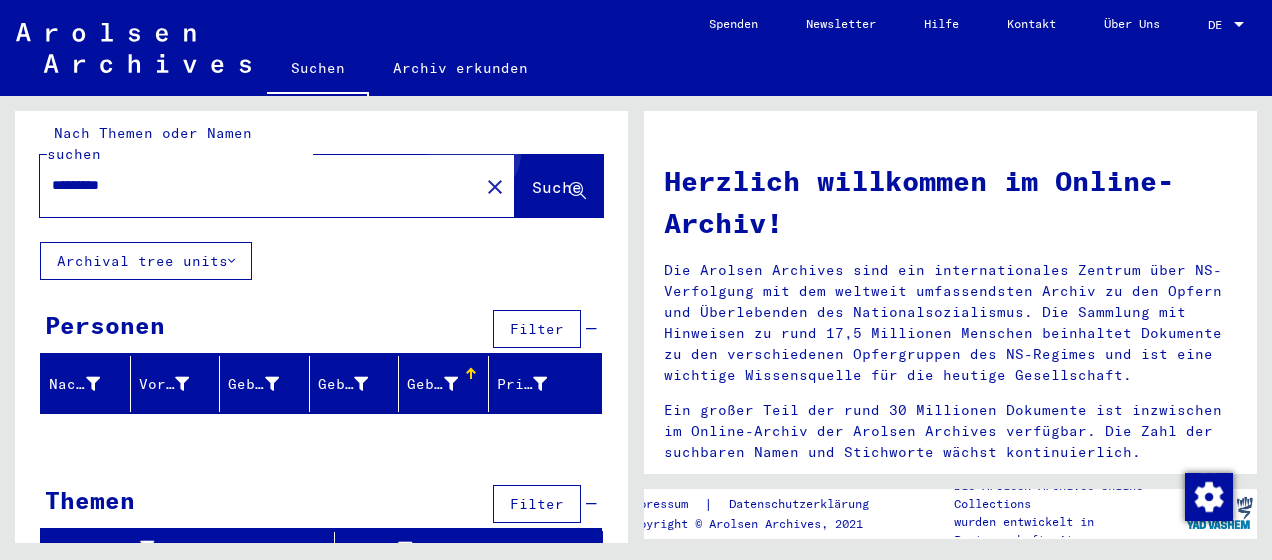 click on "Suche" 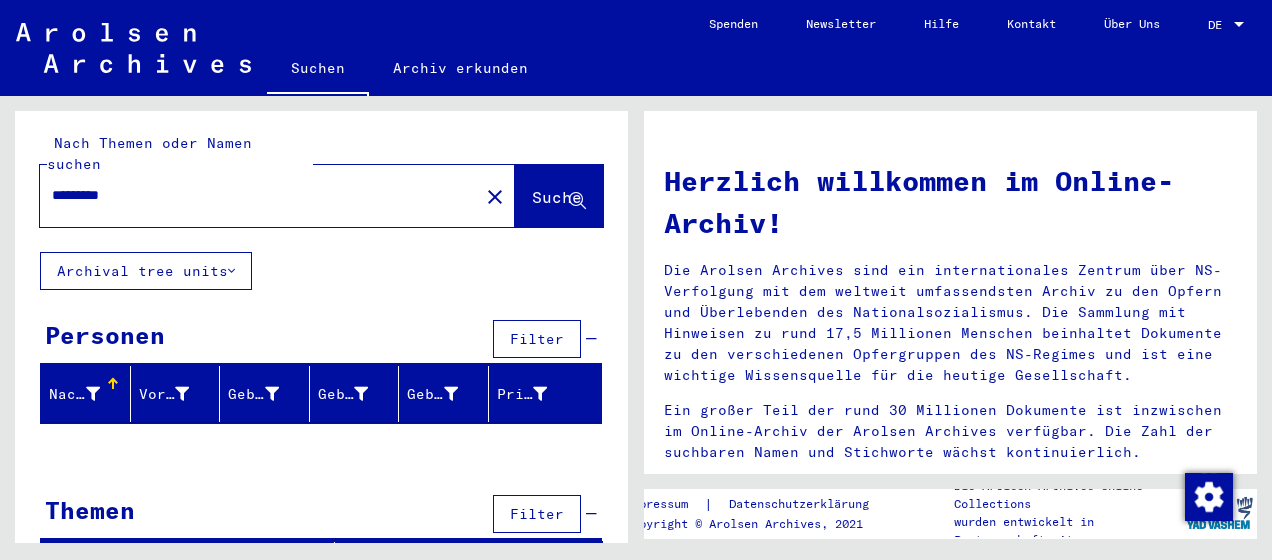 scroll, scrollTop: 0, scrollLeft: 0, axis: both 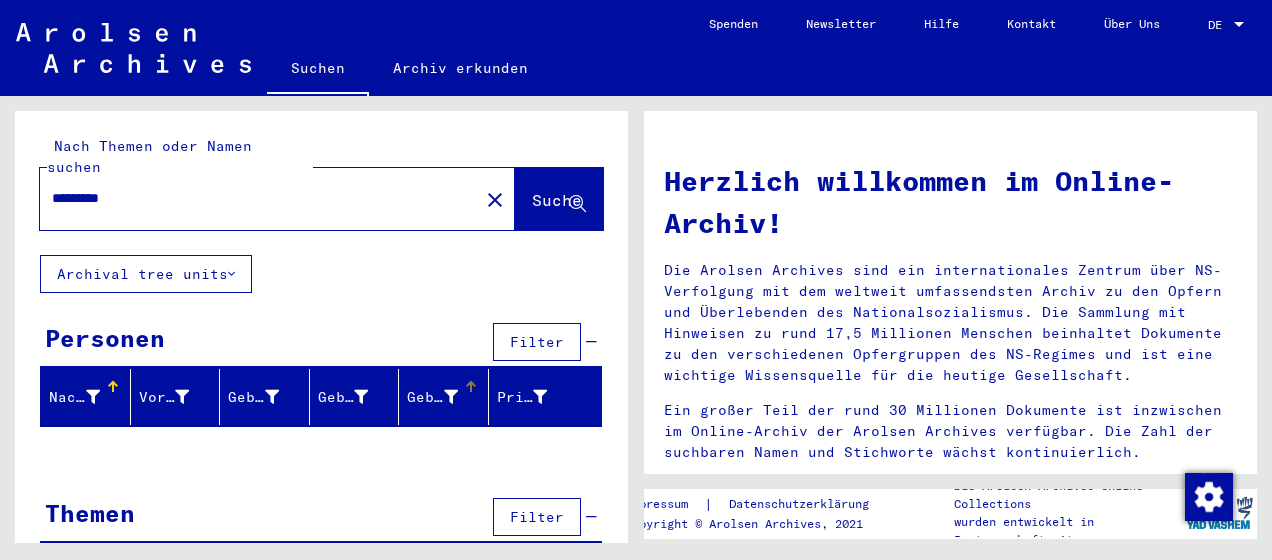 click at bounding box center [451, 397] 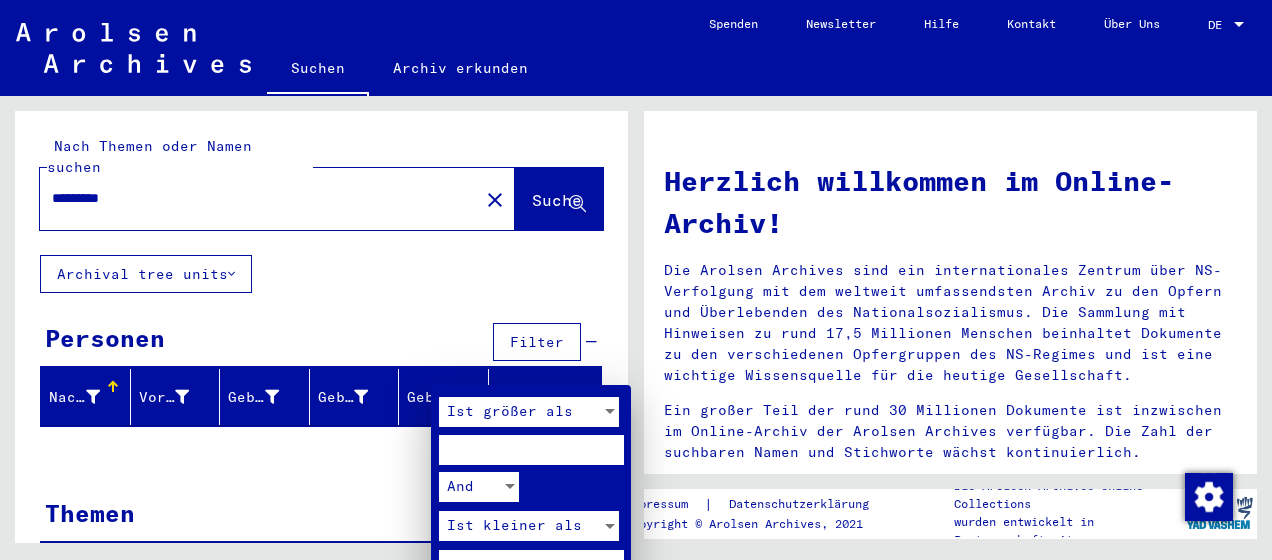 click at bounding box center (636, 280) 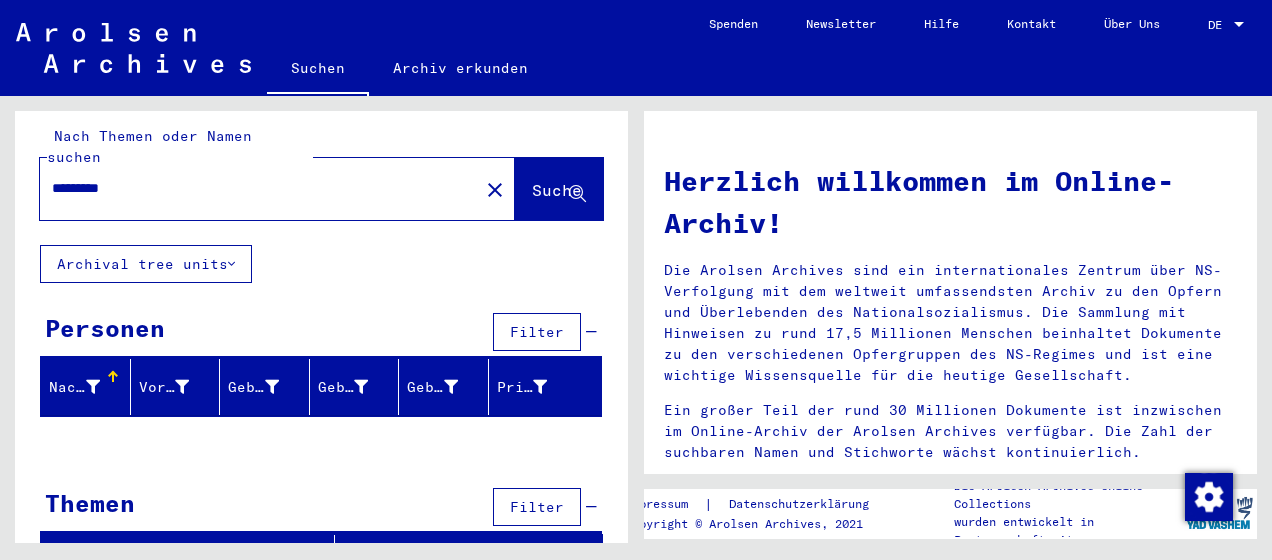 scroll, scrollTop: 13, scrollLeft: 0, axis: vertical 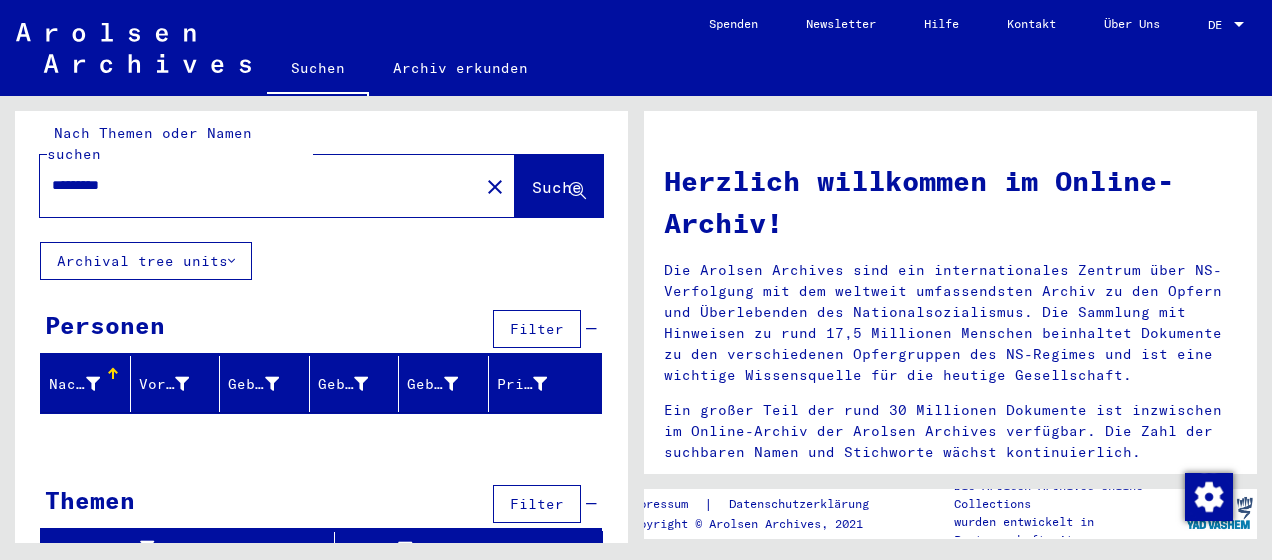click at bounding box center (113, 369) 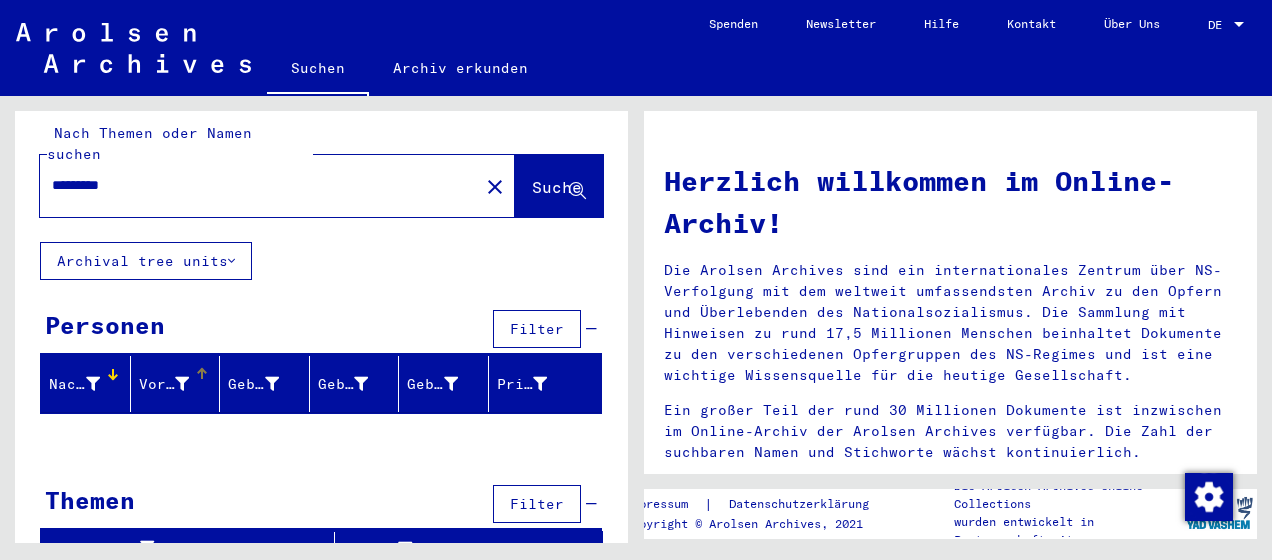 click on "Vorname" at bounding box center (176, 384) 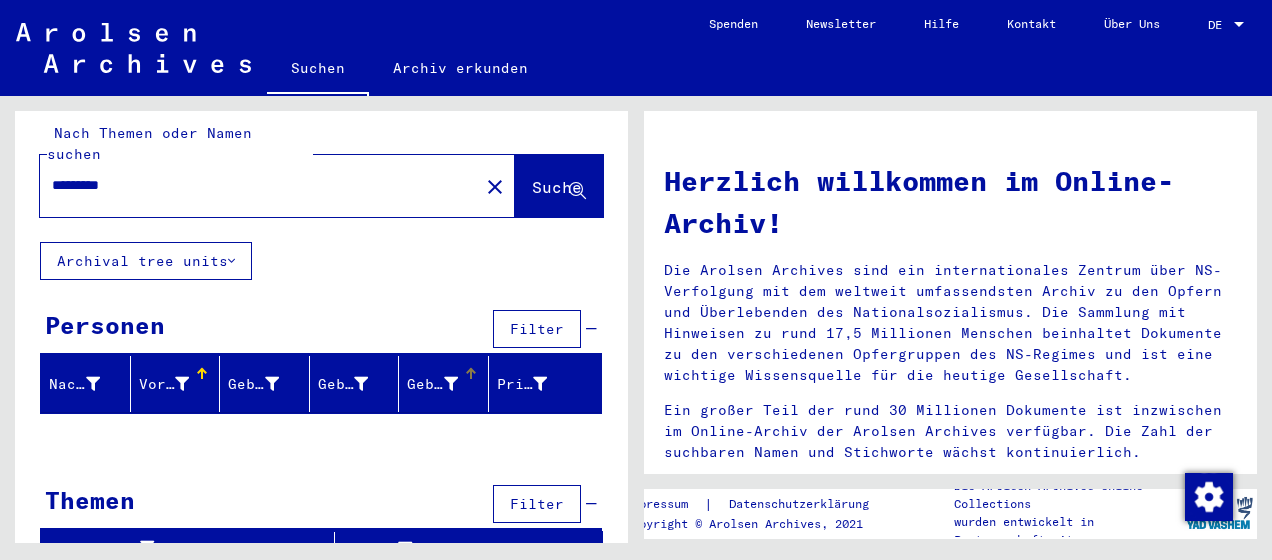 click at bounding box center (470, 369) 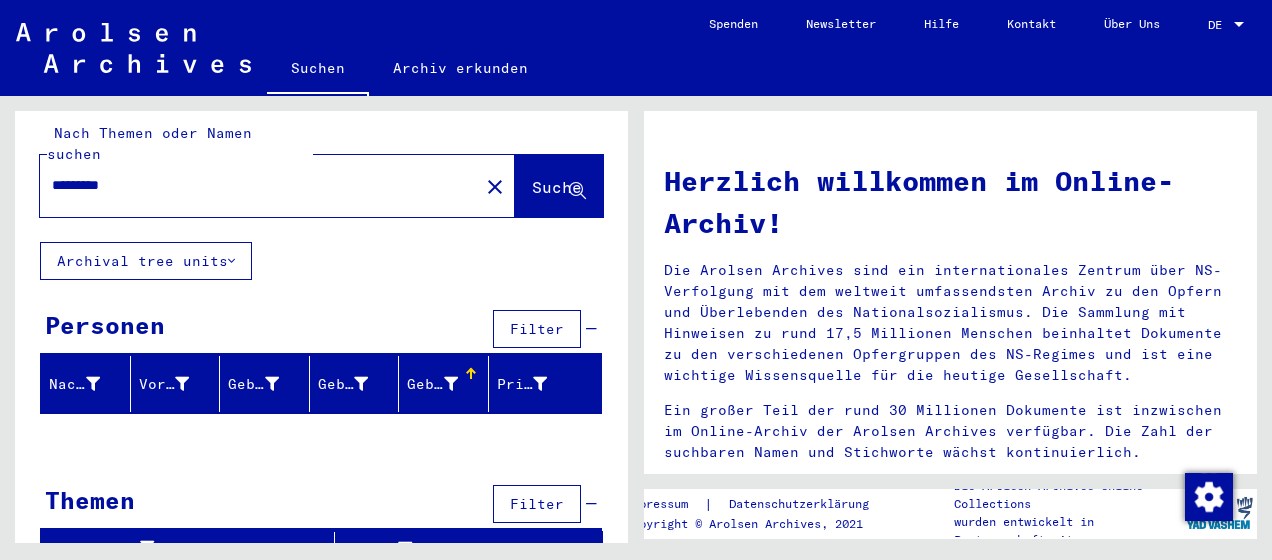 click at bounding box center (470, 369) 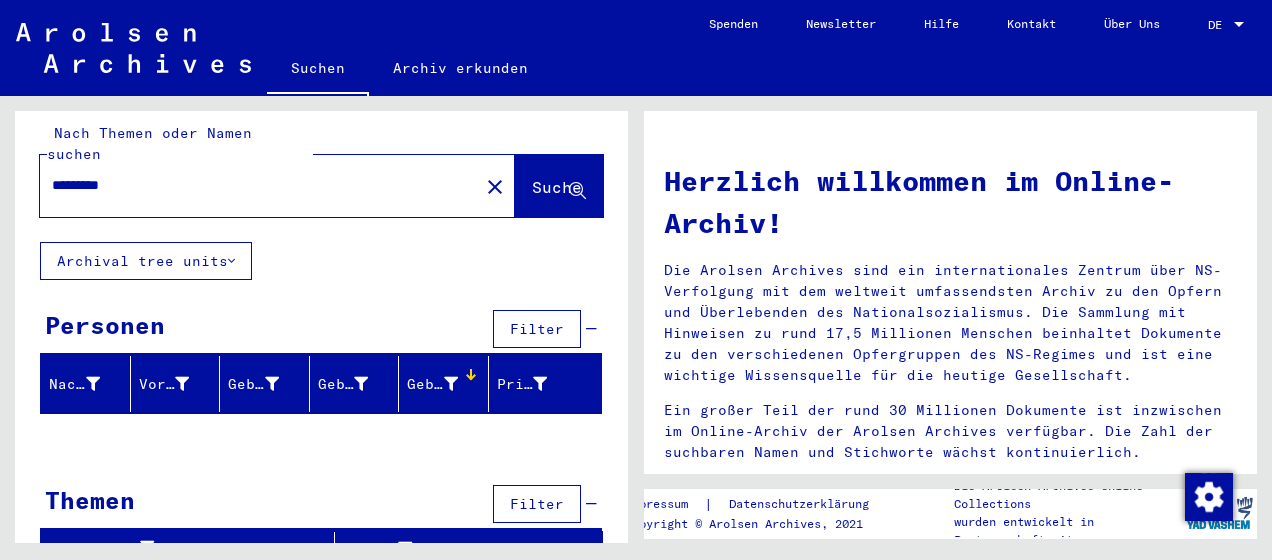drag, startPoint x: 158, startPoint y: 167, endPoint x: 31, endPoint y: 155, distance: 127.56567 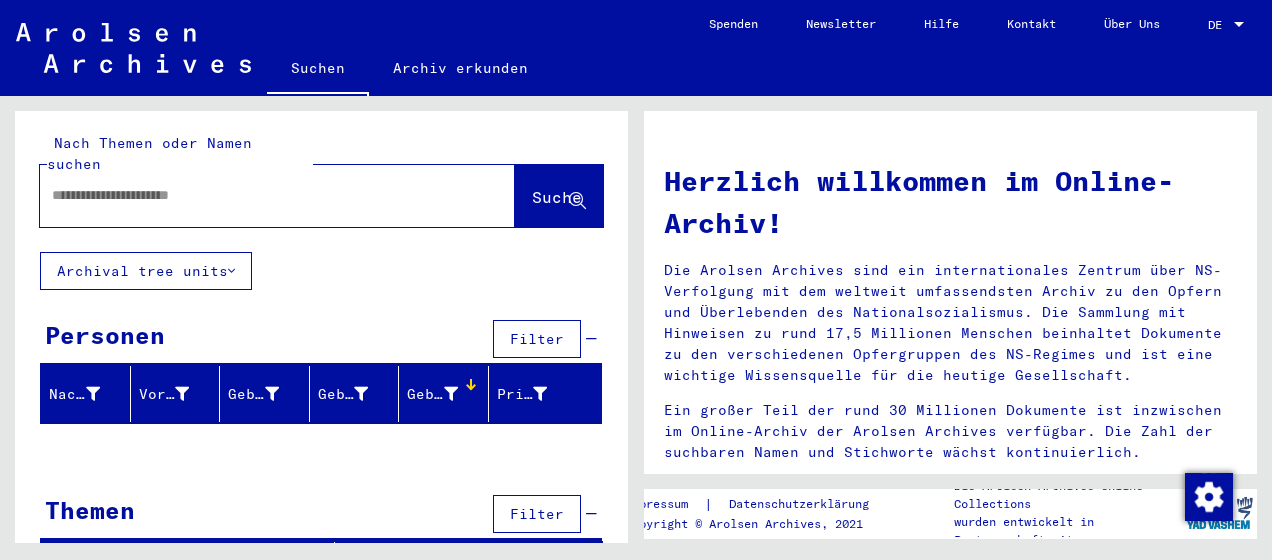 scroll, scrollTop: 0, scrollLeft: 0, axis: both 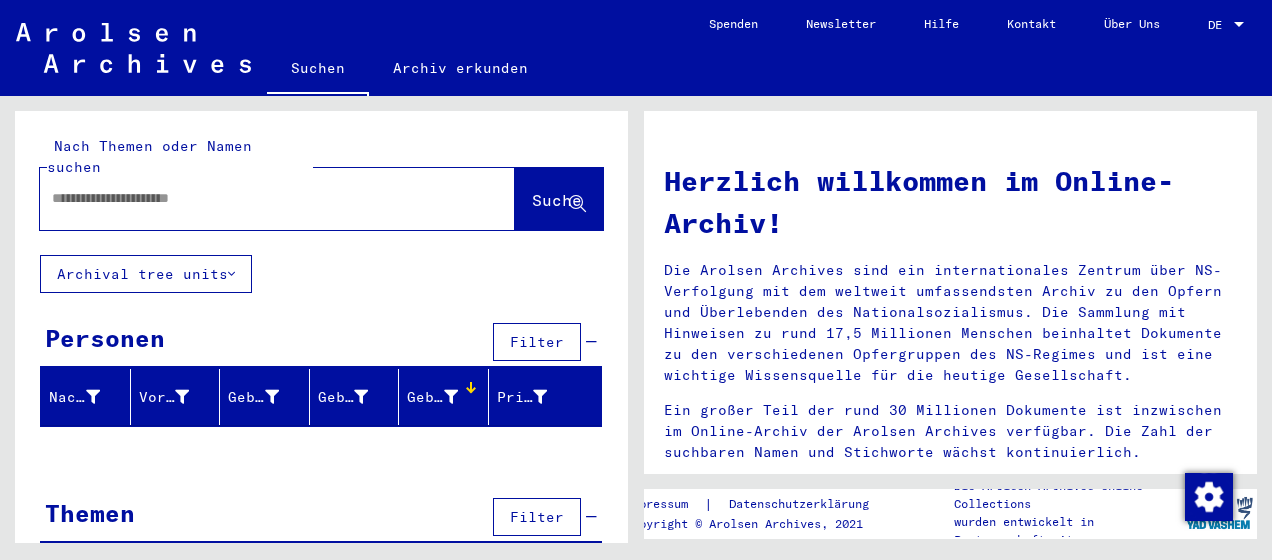 drag, startPoint x: 252, startPoint y: 183, endPoint x: 44, endPoint y: 151, distance: 210.44714 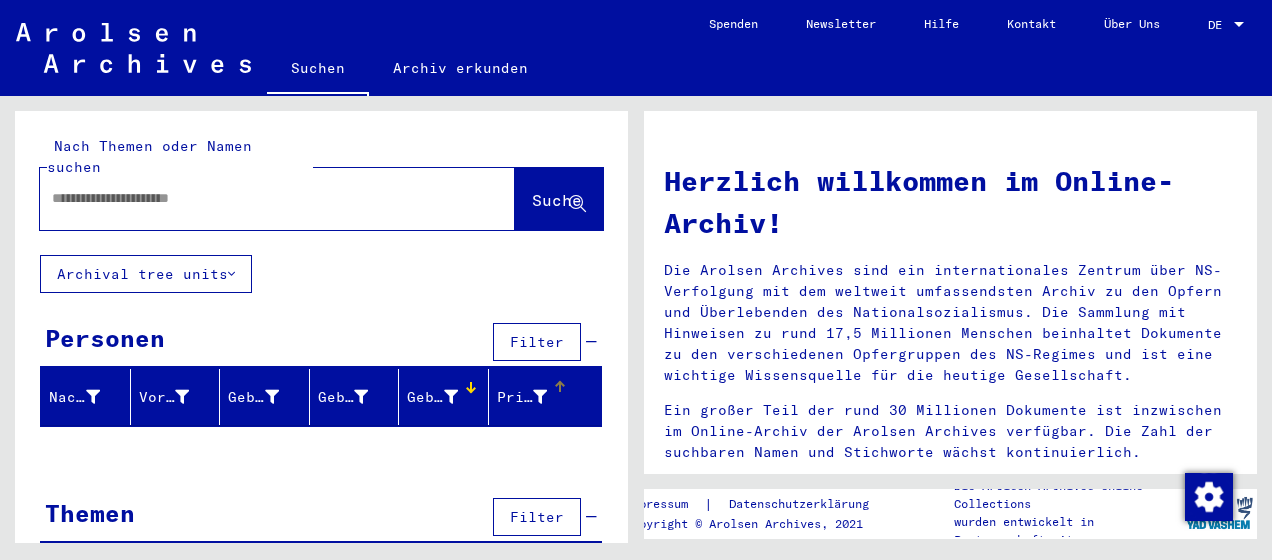 click at bounding box center [562, 384] 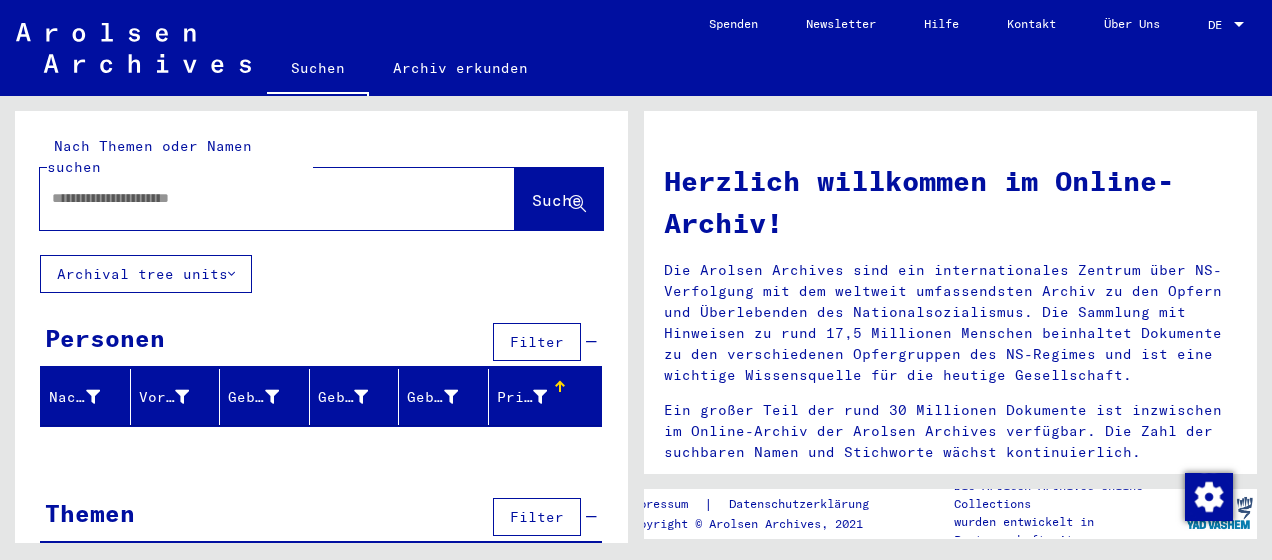 click 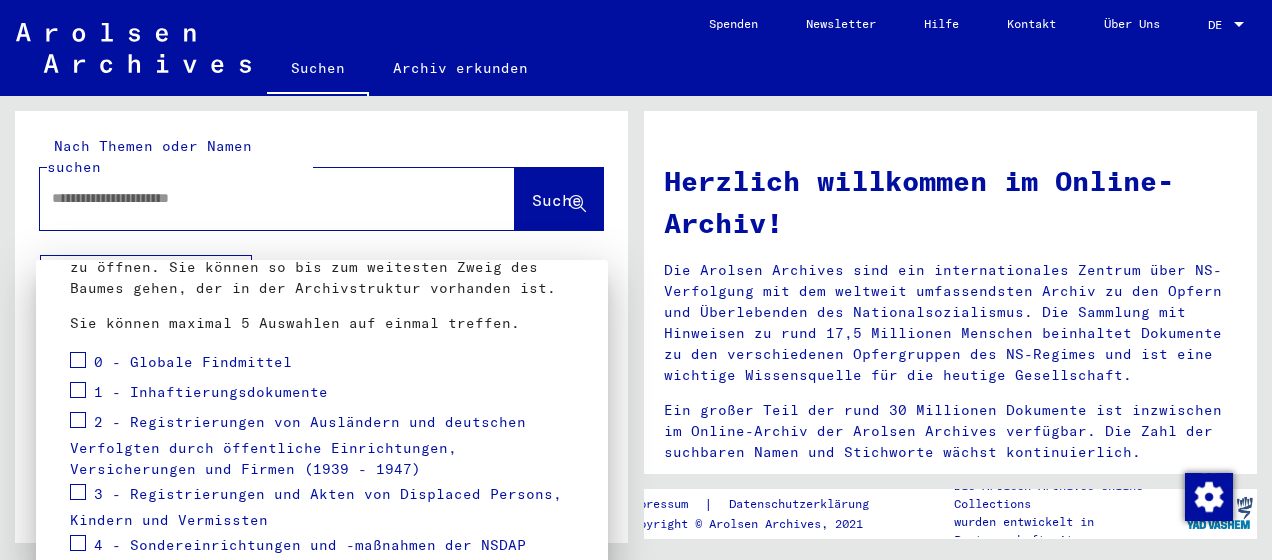 scroll, scrollTop: 217, scrollLeft: 0, axis: vertical 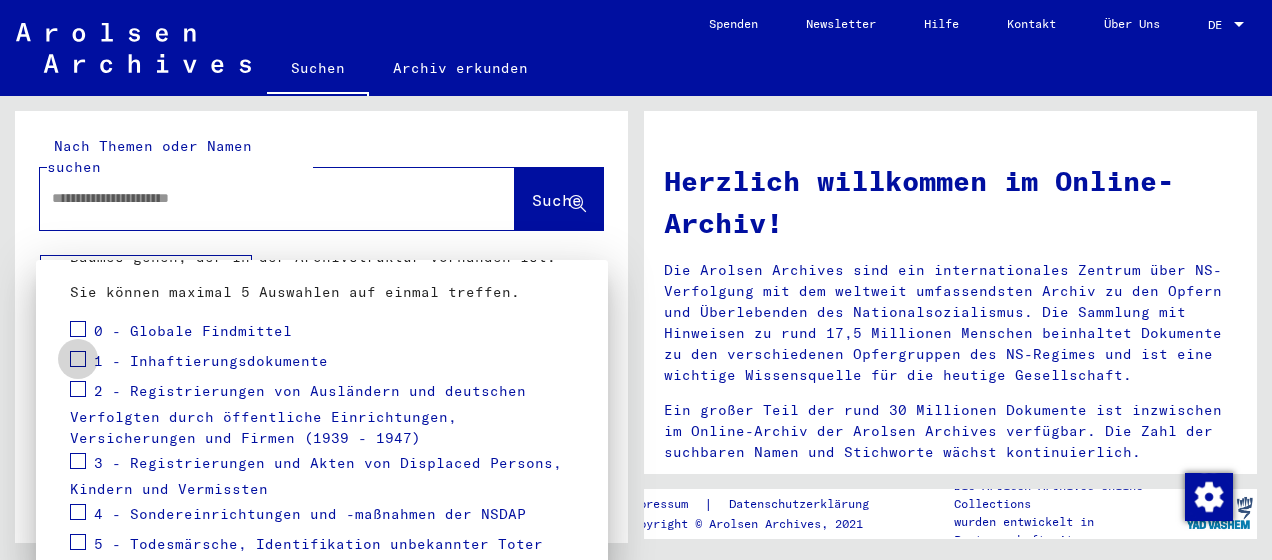 click at bounding box center [78, 359] 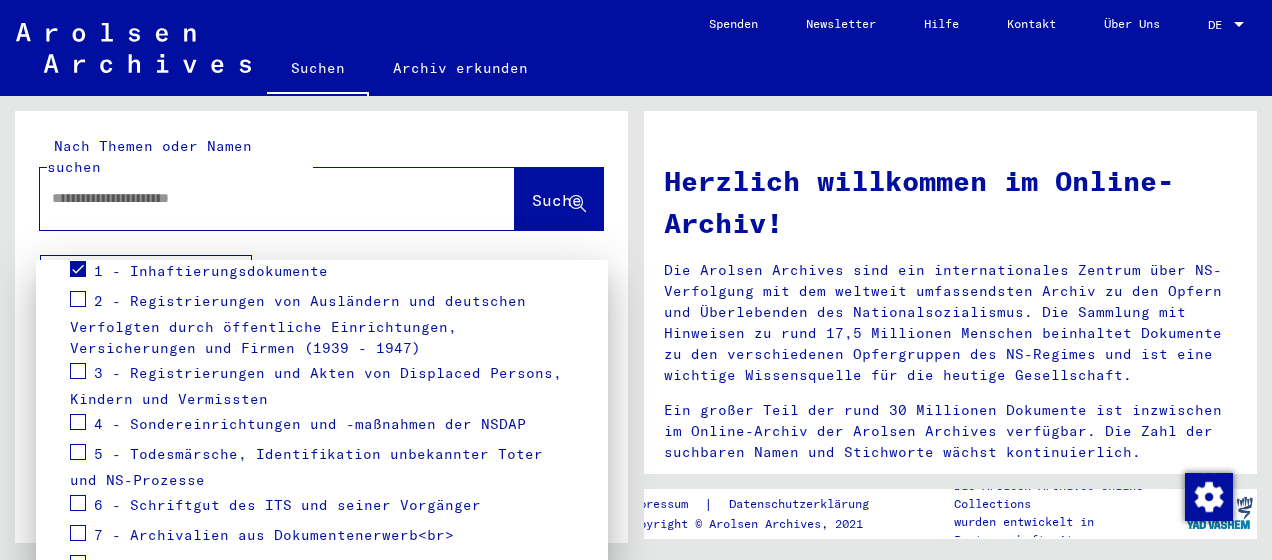 scroll, scrollTop: 426, scrollLeft: 0, axis: vertical 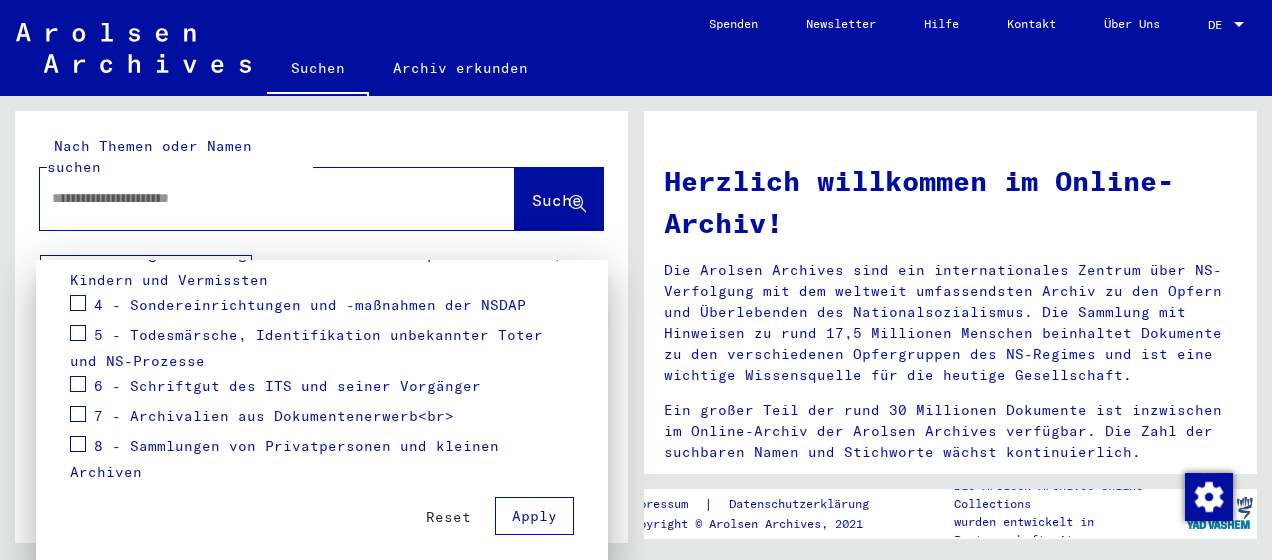 click on "Apply" at bounding box center (534, 516) 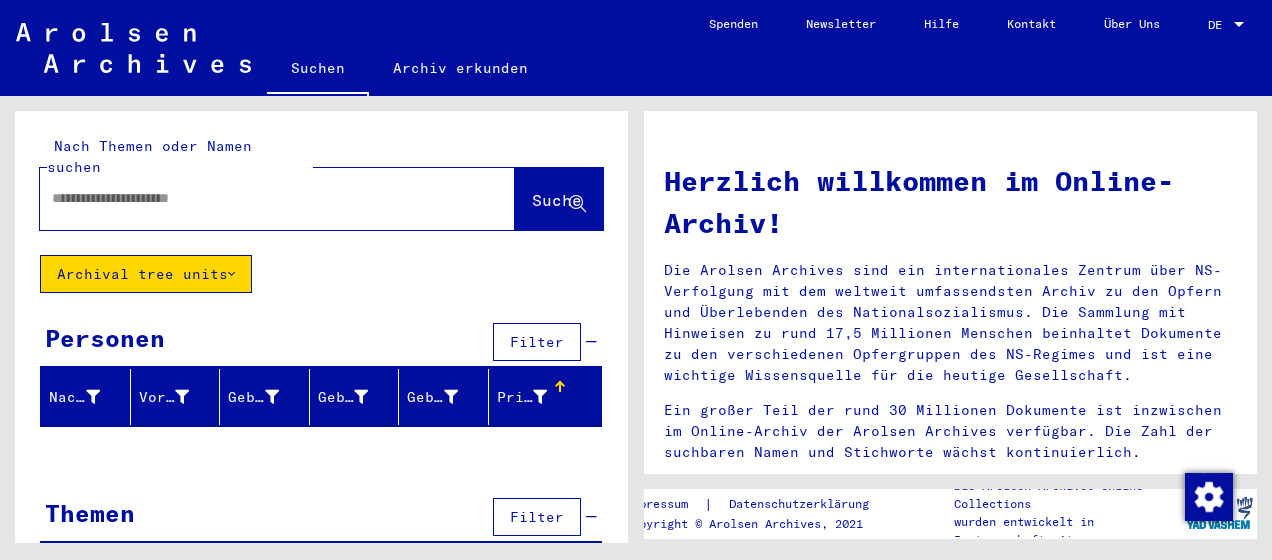 click at bounding box center [253, 198] 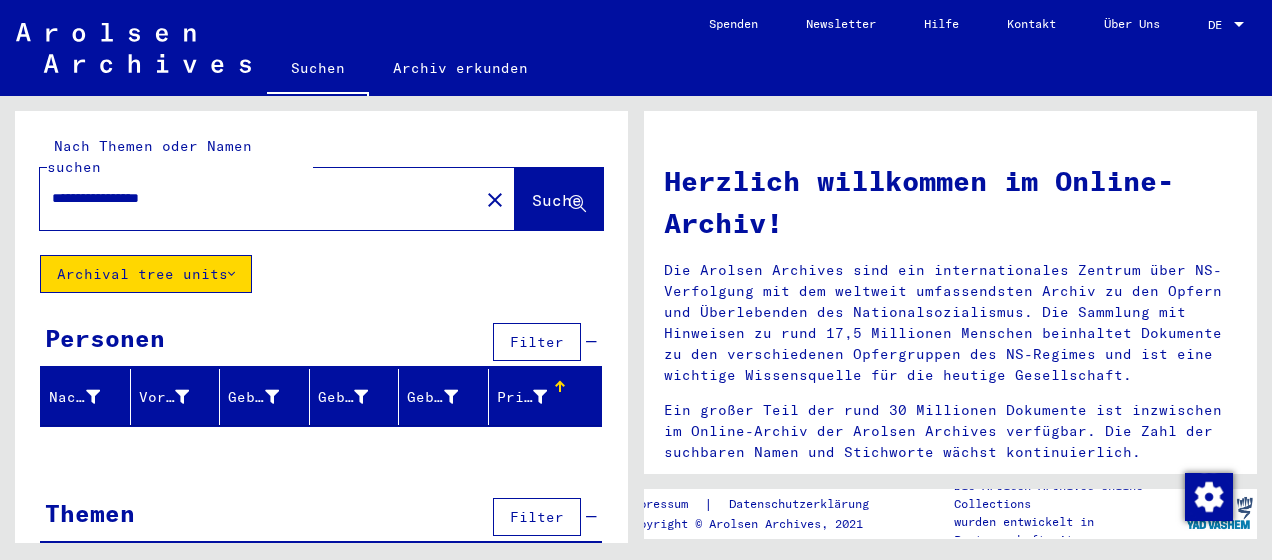 type on "**********" 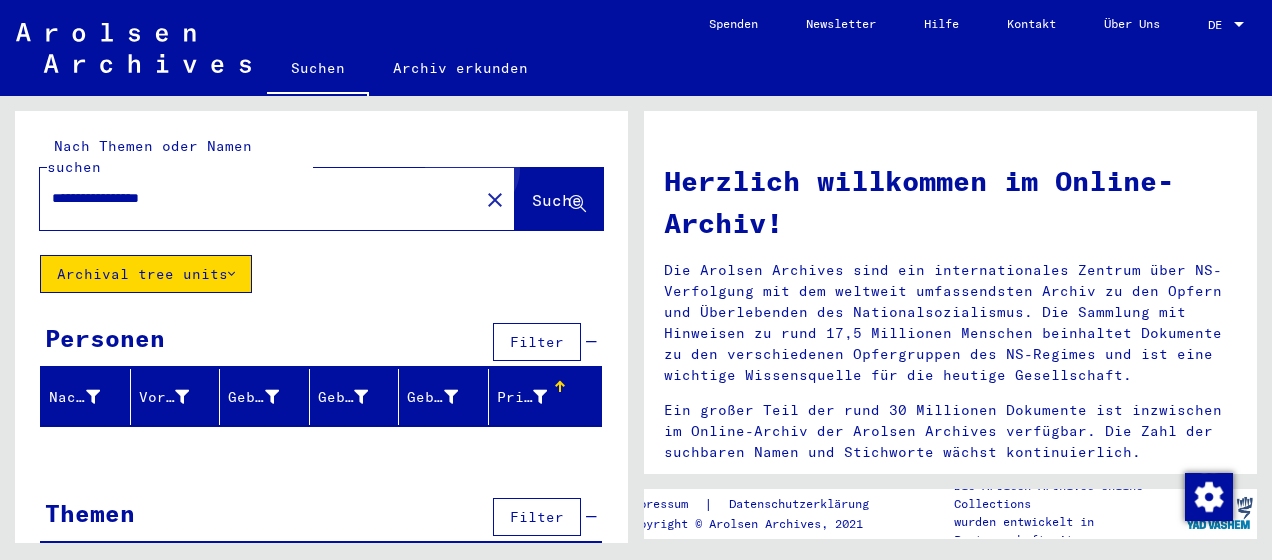 click on "Suche" 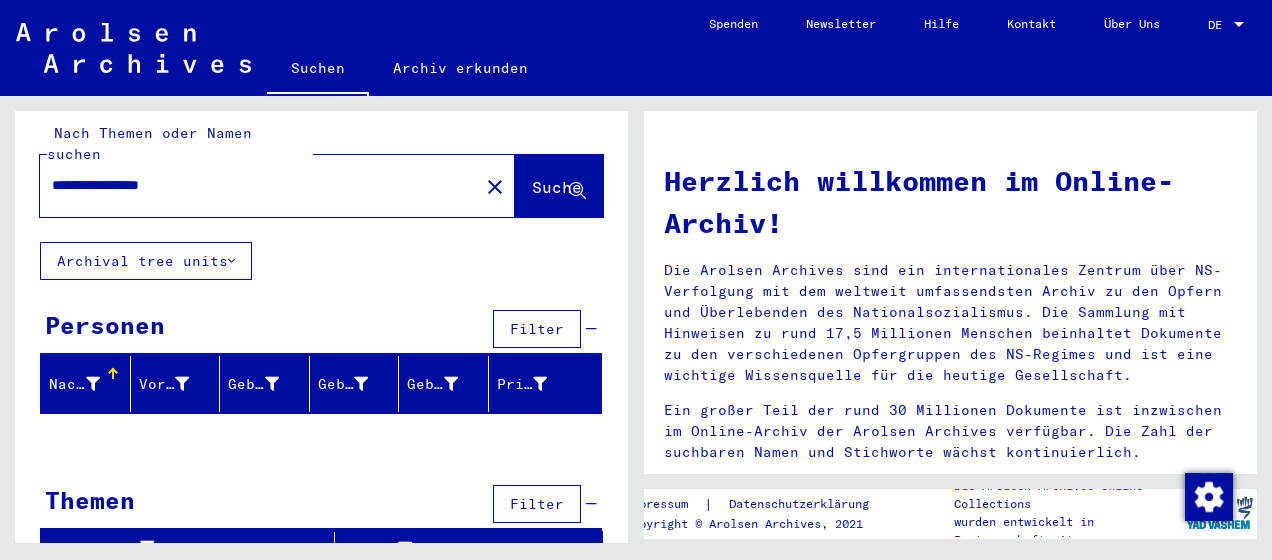 scroll, scrollTop: 0, scrollLeft: 0, axis: both 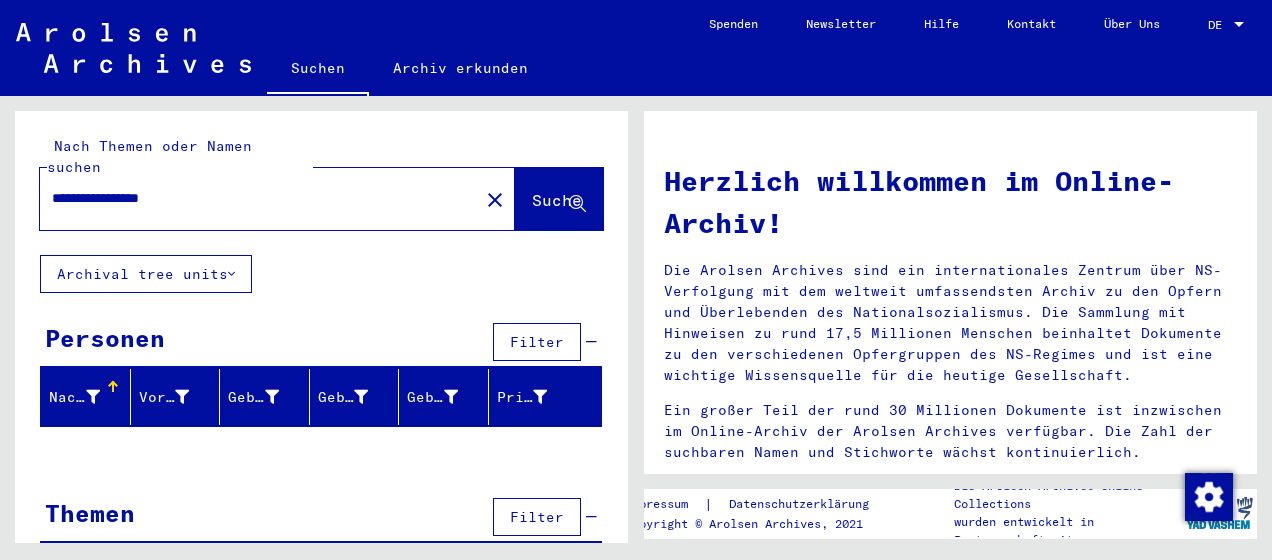 drag, startPoint x: 202, startPoint y: 172, endPoint x: 20, endPoint y: 173, distance: 182.00275 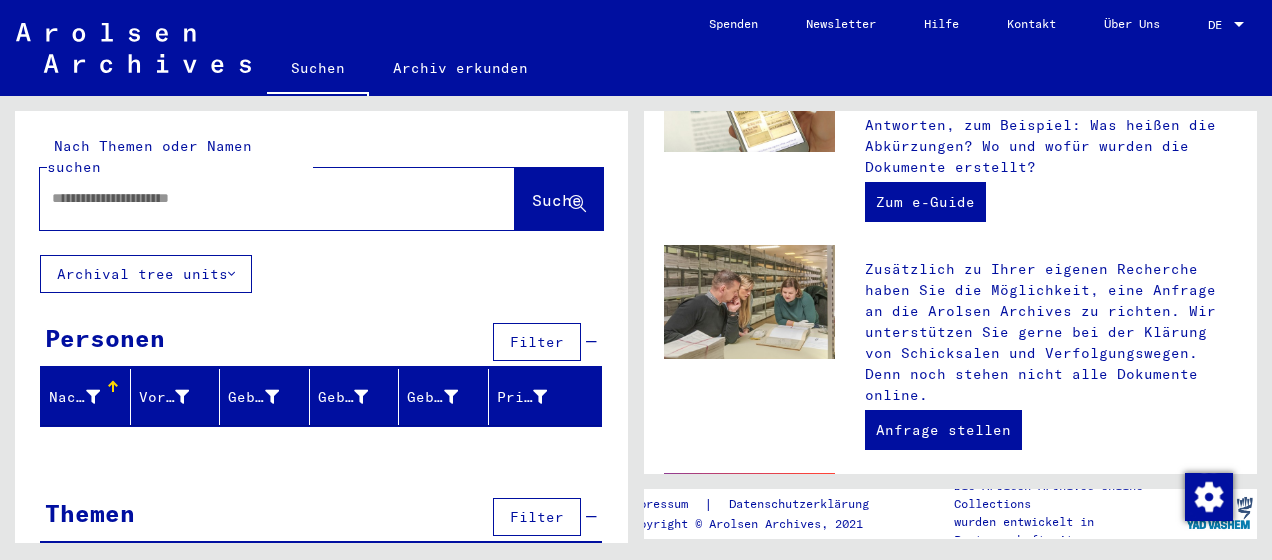 scroll, scrollTop: 800, scrollLeft: 0, axis: vertical 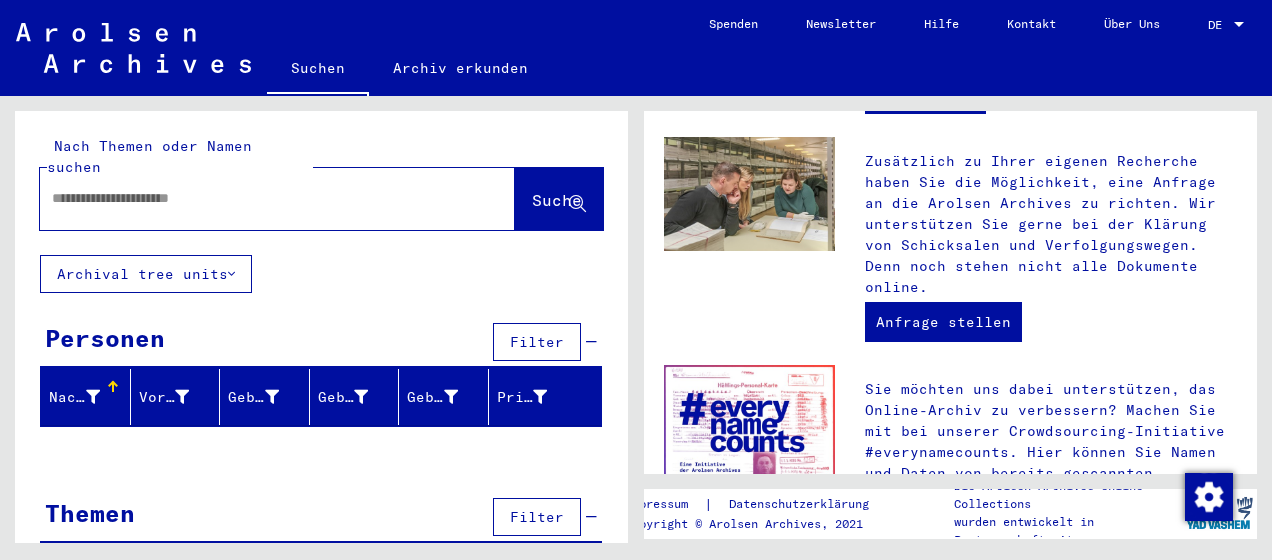 click on "Nach Themen oder Namen suchen  Suche   Archival tree units  Personen  Filter   Nachname   Vorname   Geburtsname   Geburt   Geburtsdatum   Prisoner #  Signature Nachname Vorname Geburtsname Geburt   Geburtsdatum   Prisoner # Vater (Adoptivvater) Mutter (Adoptivmutter) Religion Nationalität Beruf Haftstätte Sterbedatum Letzter Wohnort Letzter Wohnort (Land) Haftstätte Letzter Wohnort (Provinz) Letzter Wohnort (Ort) Letzter Wohnort (Stadtteil) Letzter Wohnort (Straße) Letzter Wohnort (Hausnummer) Signature Nachname Vorname Geburtsname Geburt   Geburtsdatum   Prisoner # Themen  Filter   Signature   Titel  Signatur Signature Titel hierarchy list" 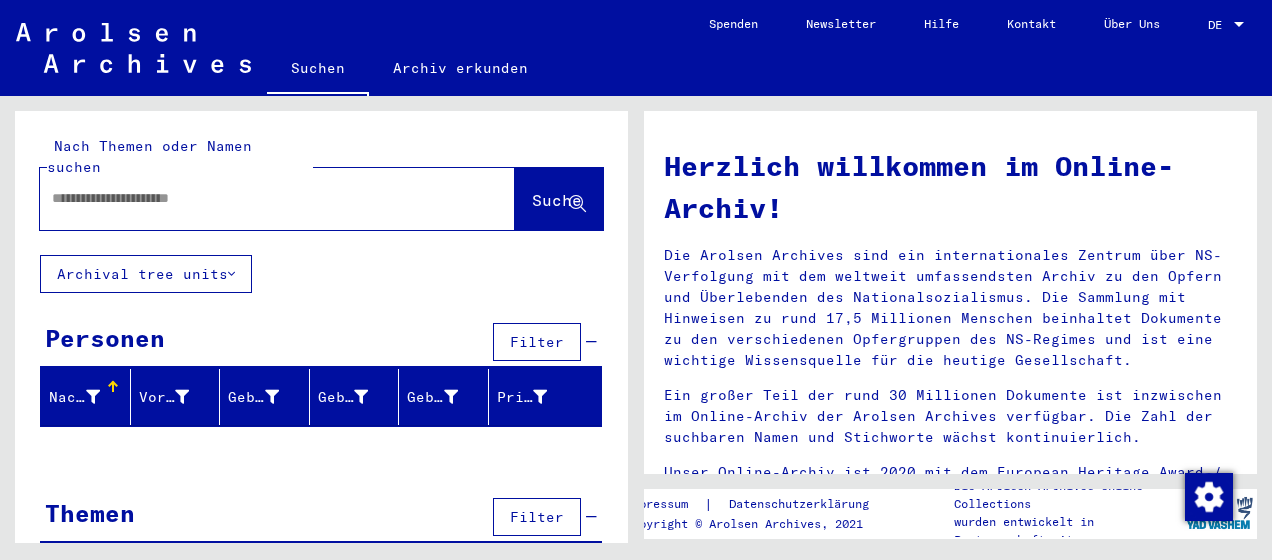 scroll, scrollTop: 0, scrollLeft: 0, axis: both 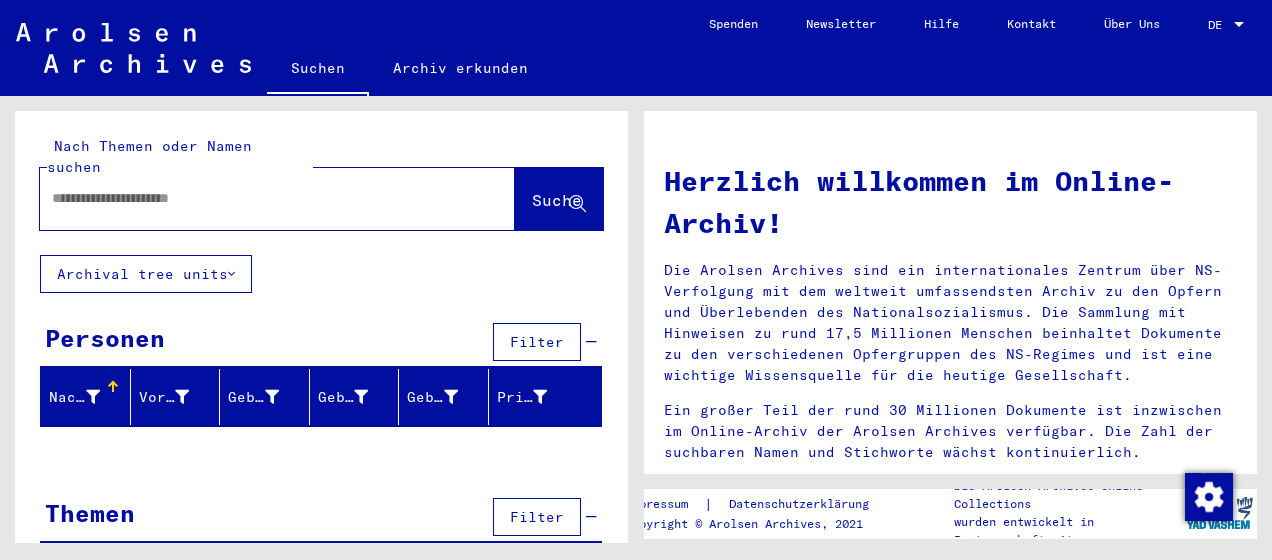 drag, startPoint x: 269, startPoint y: 182, endPoint x: 20, endPoint y: 167, distance: 249.4514 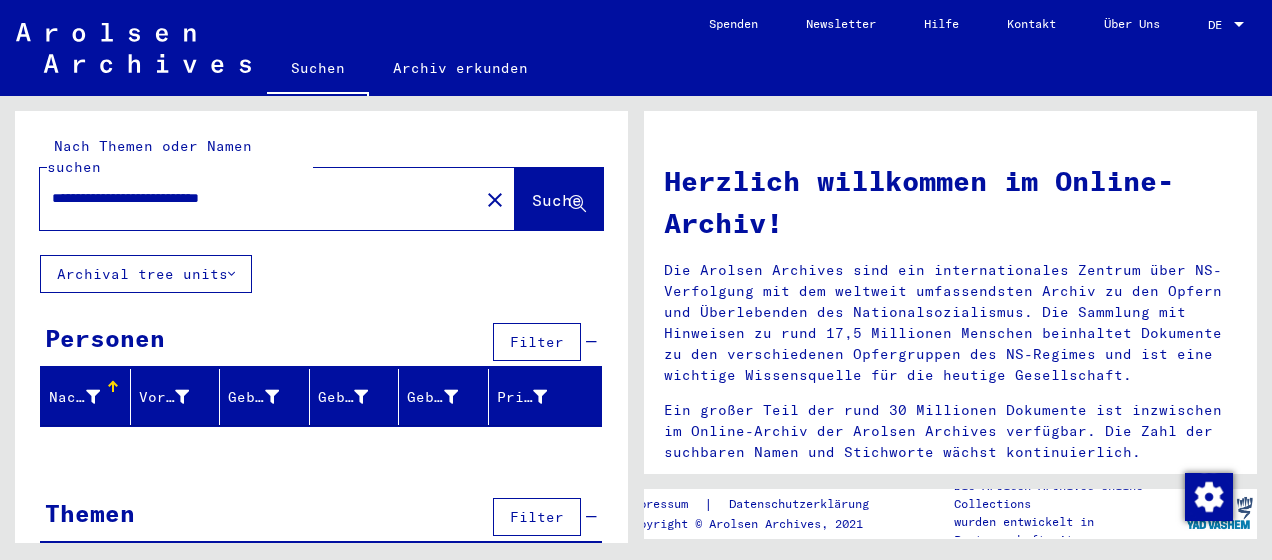 type on "**********" 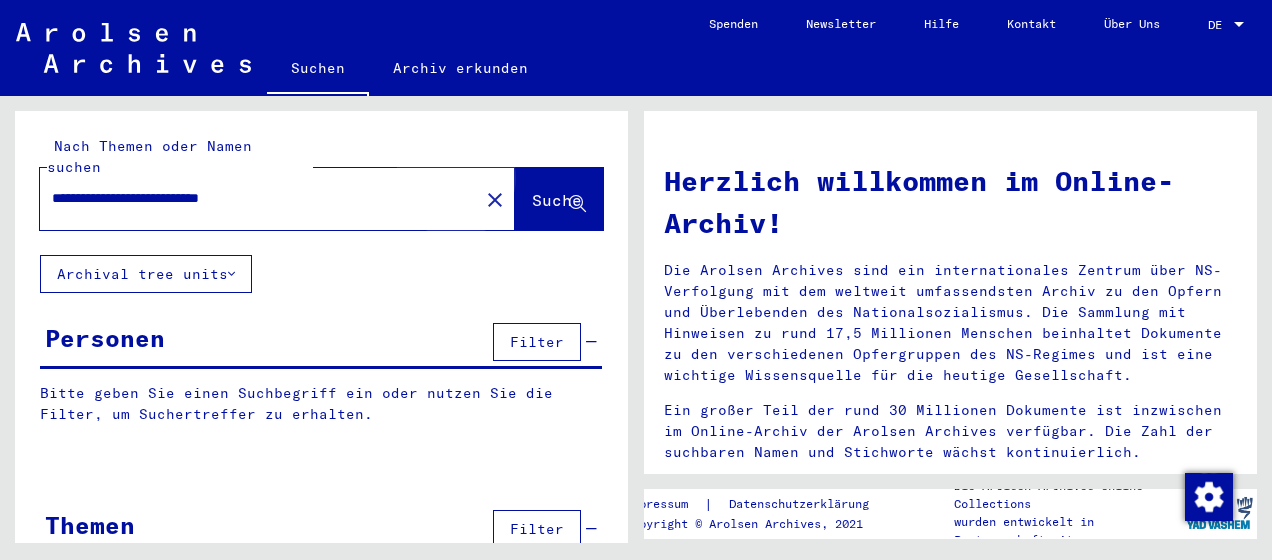 click on "Suche" 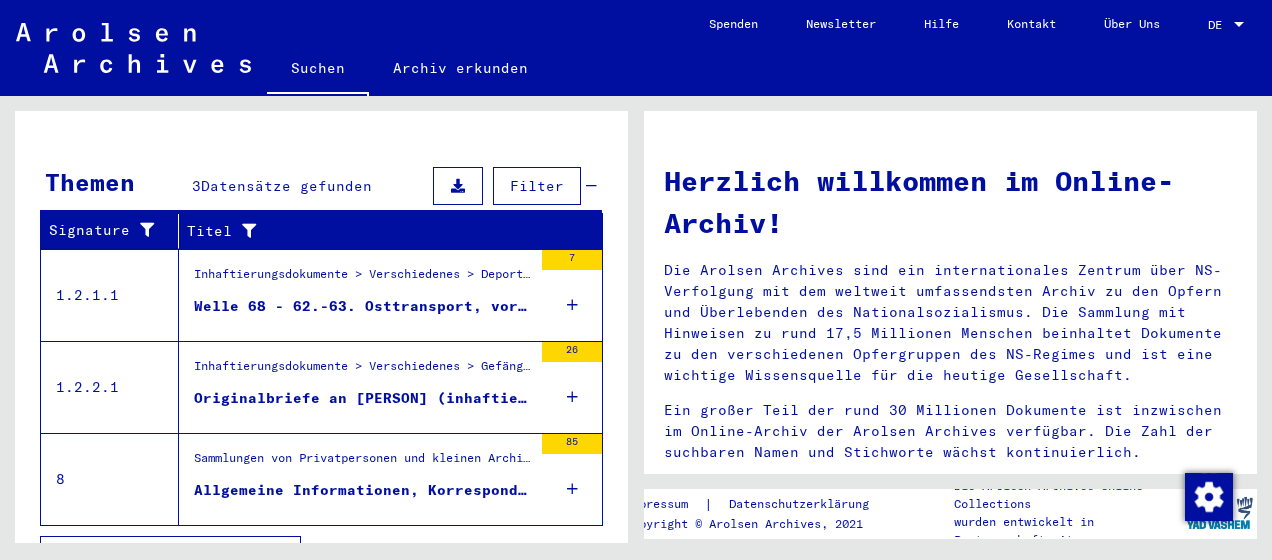 scroll, scrollTop: 345, scrollLeft: 0, axis: vertical 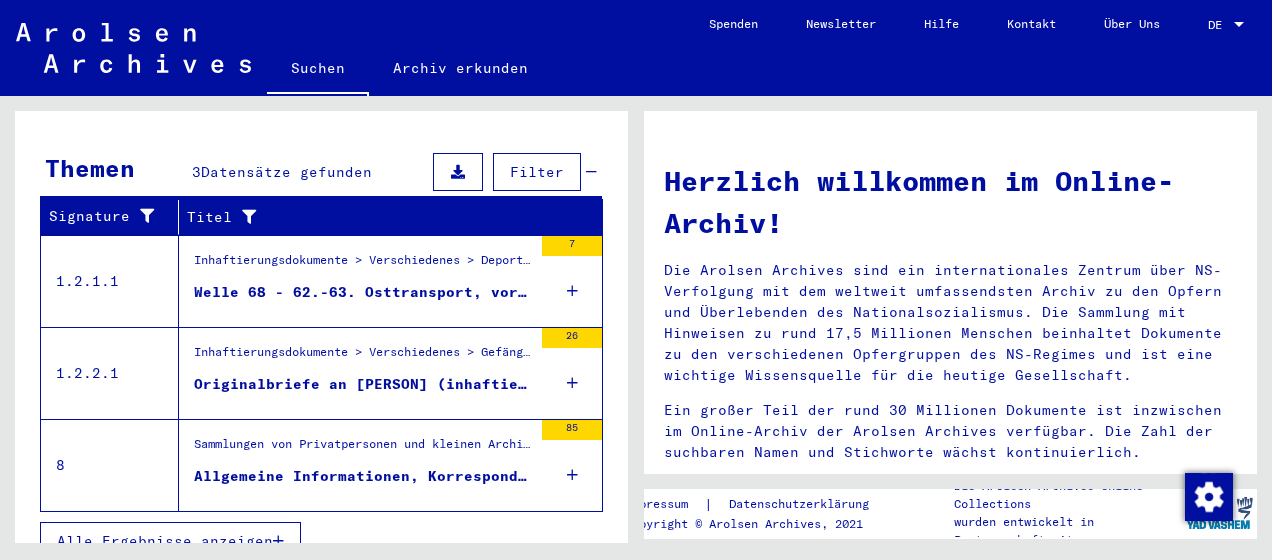 click on "Welle 68 - 62.-63. Osttransport, vorgesehen für das KL Sachsenhausen und das KL Ravensbrück, 02.02.1945 - 27.03.1945" at bounding box center (363, 292) 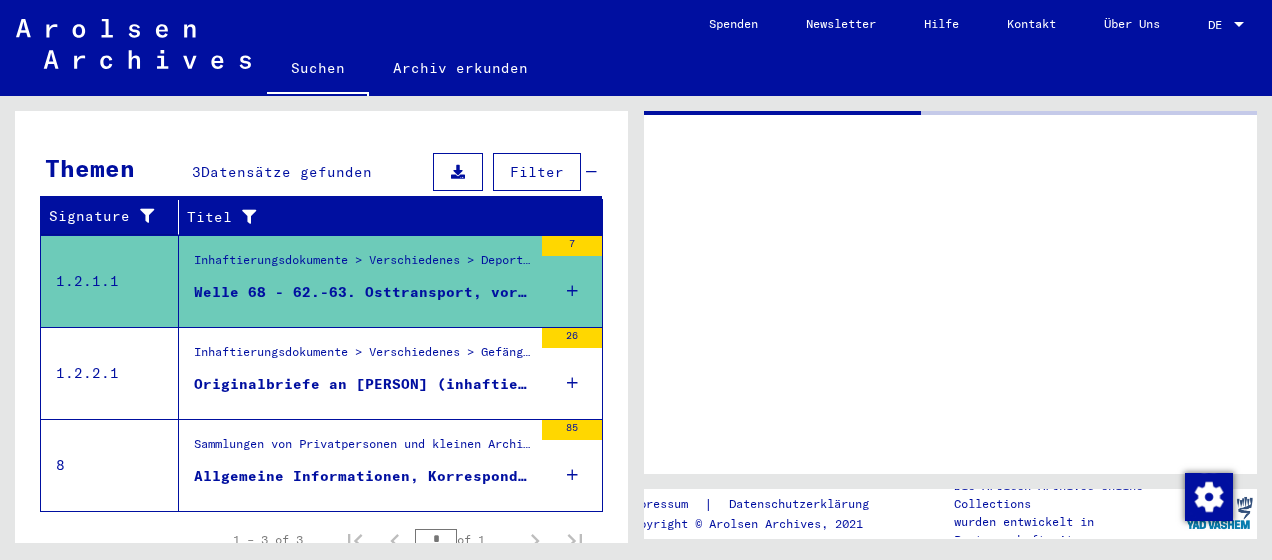 scroll, scrollTop: 288, scrollLeft: 0, axis: vertical 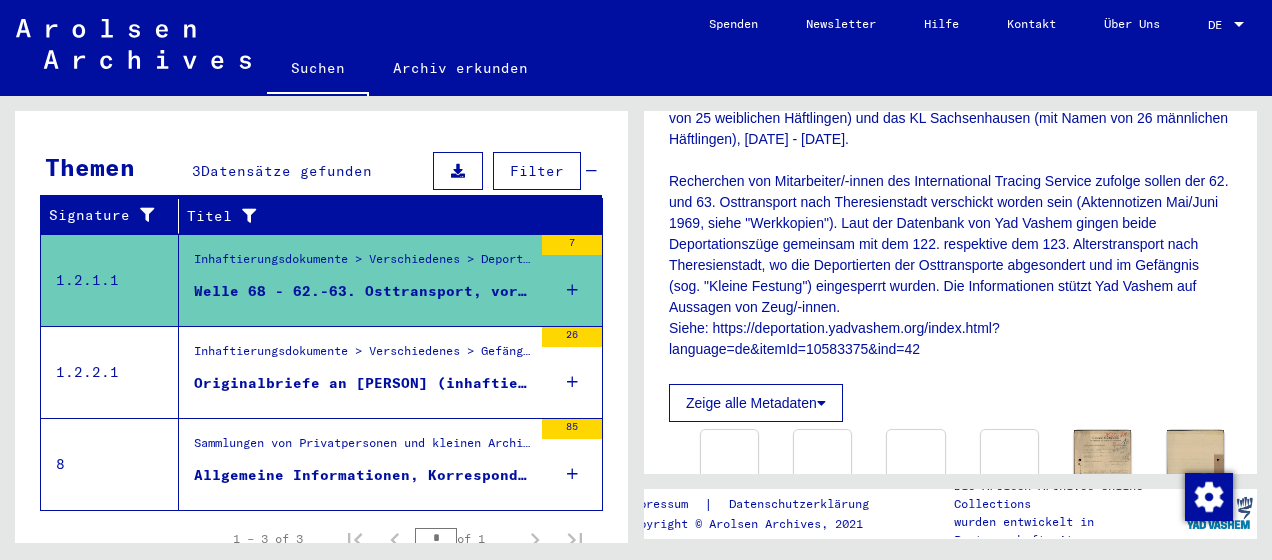 click on "Originalbriefe an [PERSON] (inhaftiert in der Kleinen Festung in Theresienstadt und in den Haftanstalten [CITY] und [CITY]), [DATE] - [DATE]" at bounding box center (363, 383) 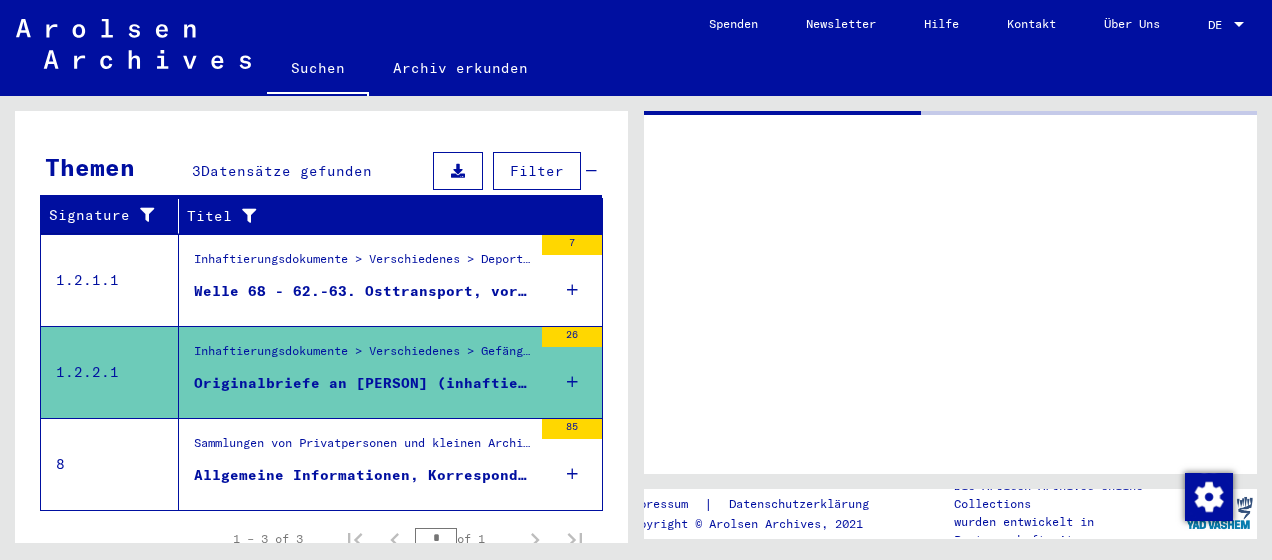 scroll, scrollTop: 0, scrollLeft: 0, axis: both 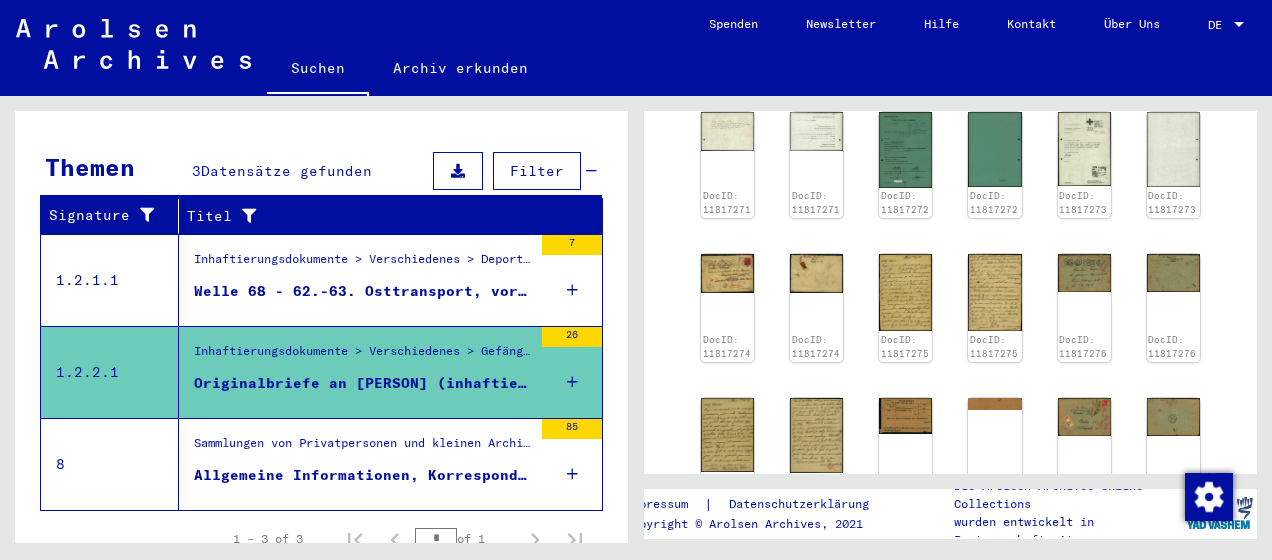 click on "Allgemeine Informationen, Korrespondenz und Zeitungsartikel sowie      Materialien ohne Themenbezug" at bounding box center (363, 475) 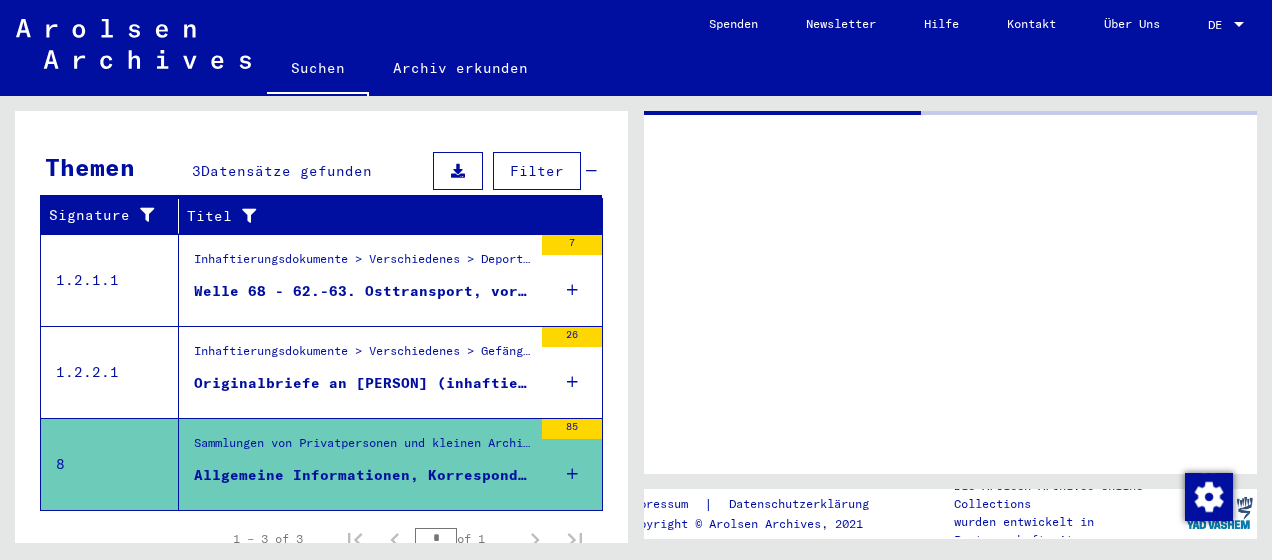 scroll, scrollTop: 0, scrollLeft: 0, axis: both 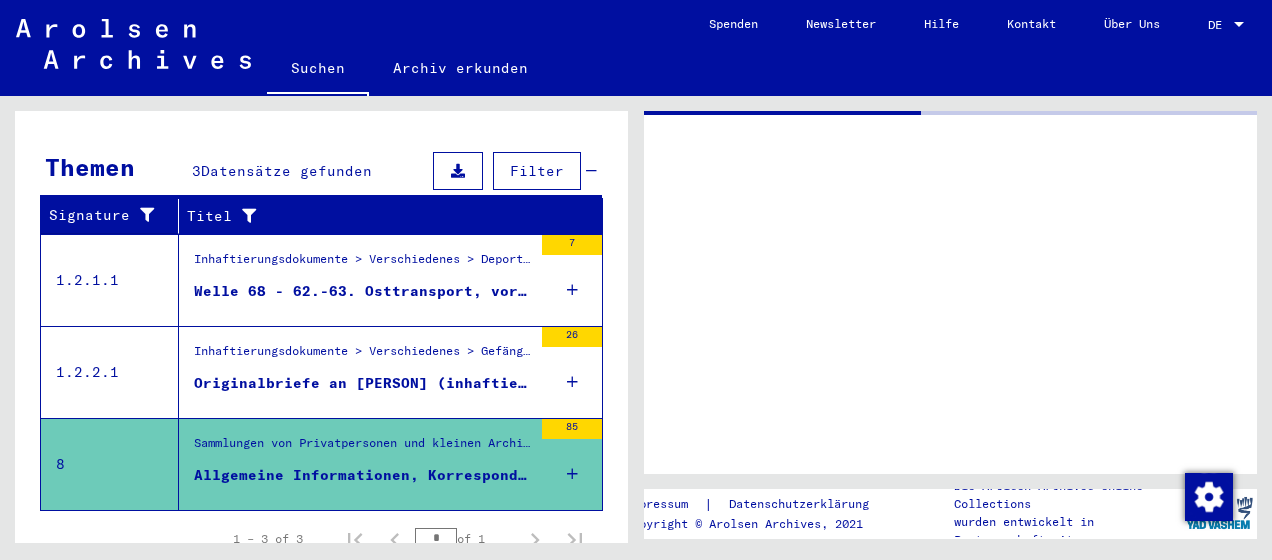click at bounding box center (572, 474) 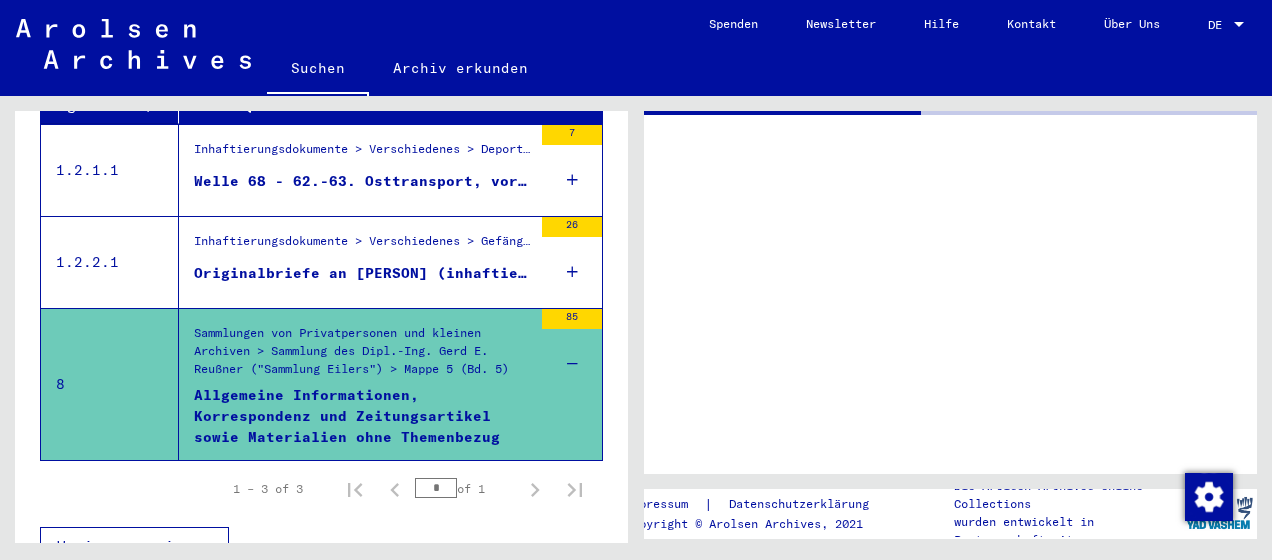 scroll, scrollTop: 404, scrollLeft: 0, axis: vertical 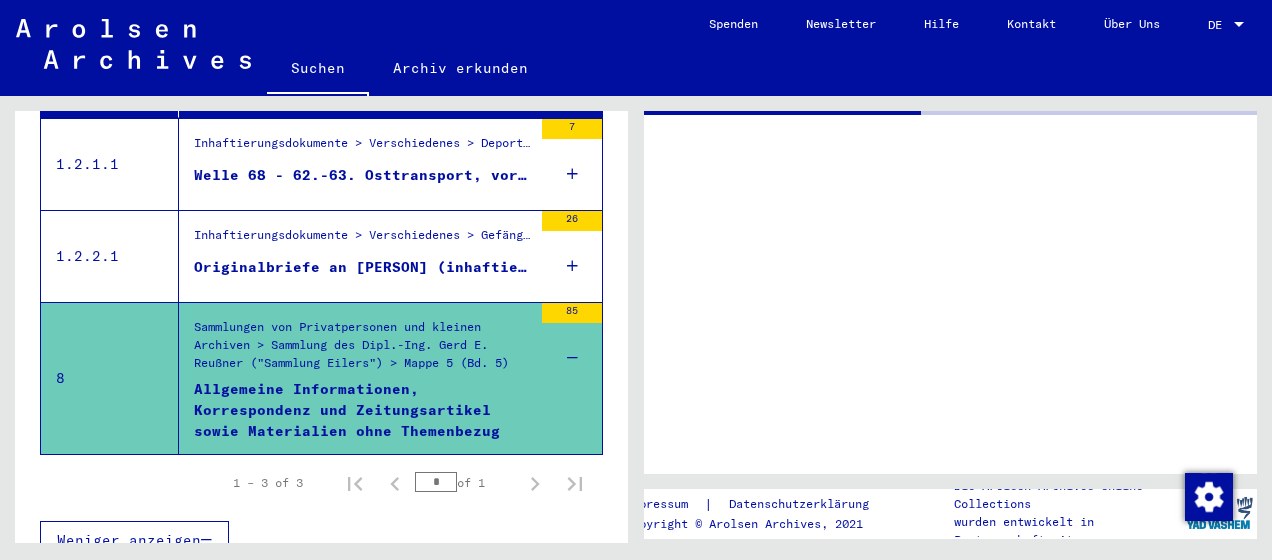 click at bounding box center (572, 358) 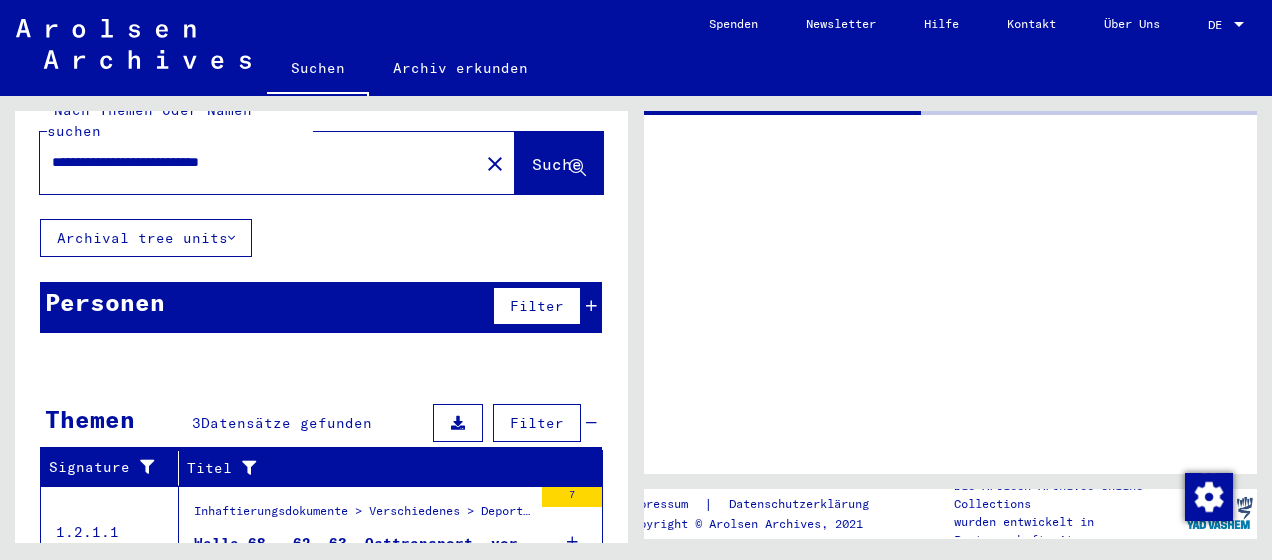 scroll, scrollTop: 0, scrollLeft: 0, axis: both 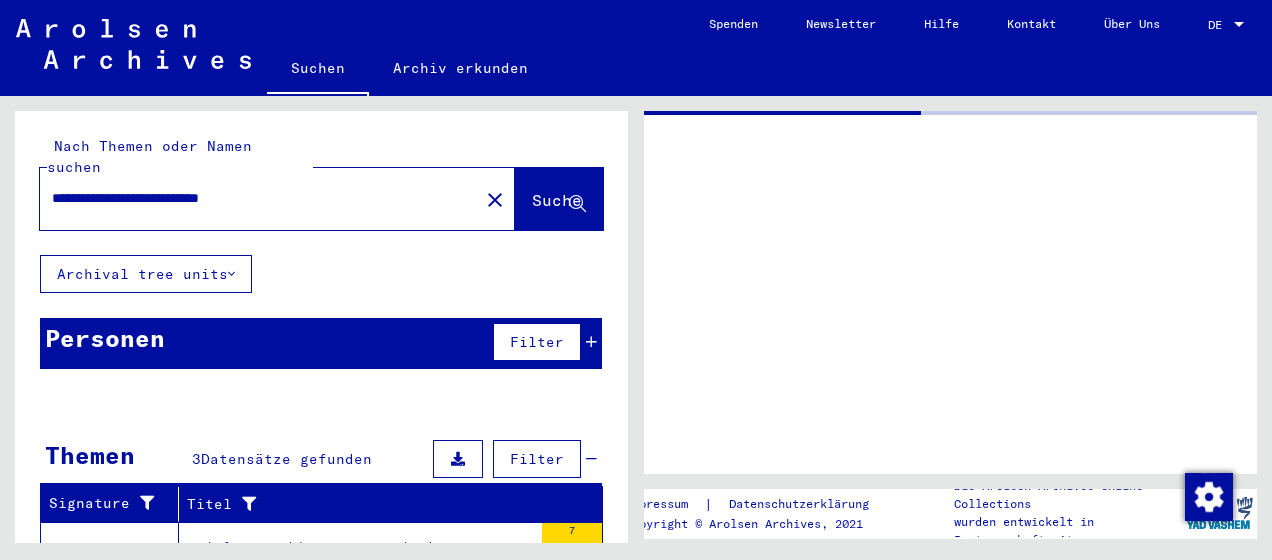 drag, startPoint x: 314, startPoint y: 176, endPoint x: 34, endPoint y: 126, distance: 284.42926 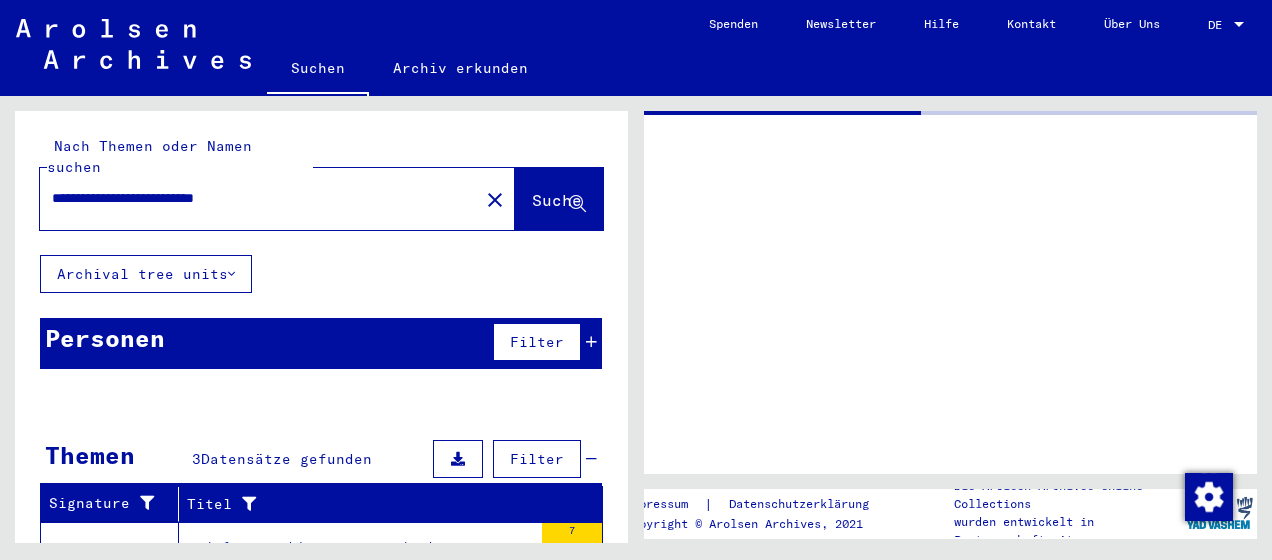 type on "**********" 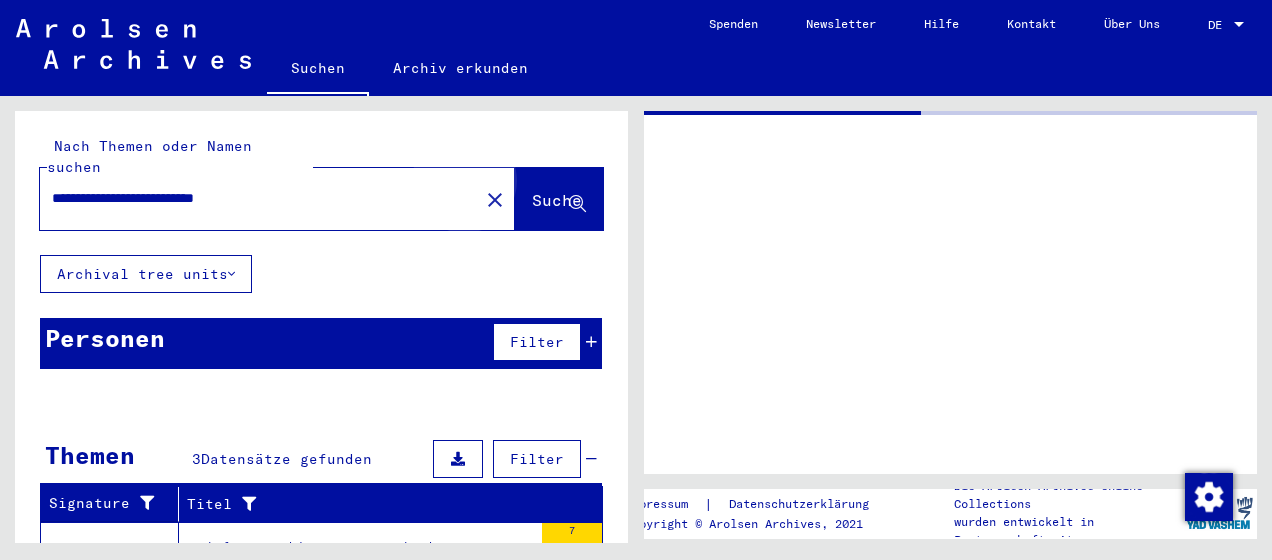 click on "Suche" 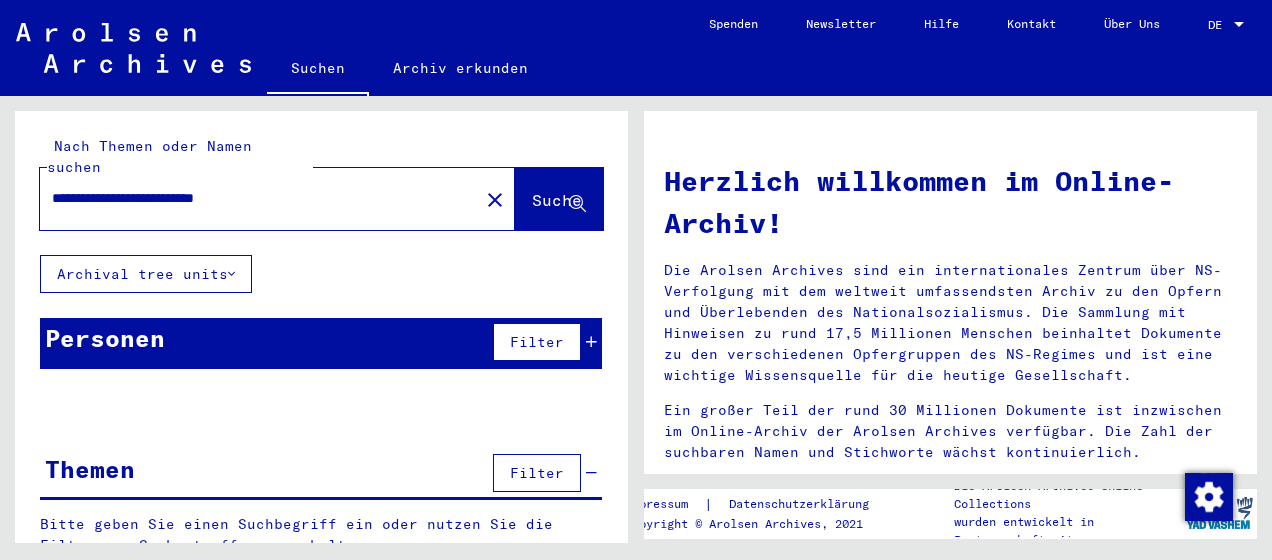 click on "Suche" 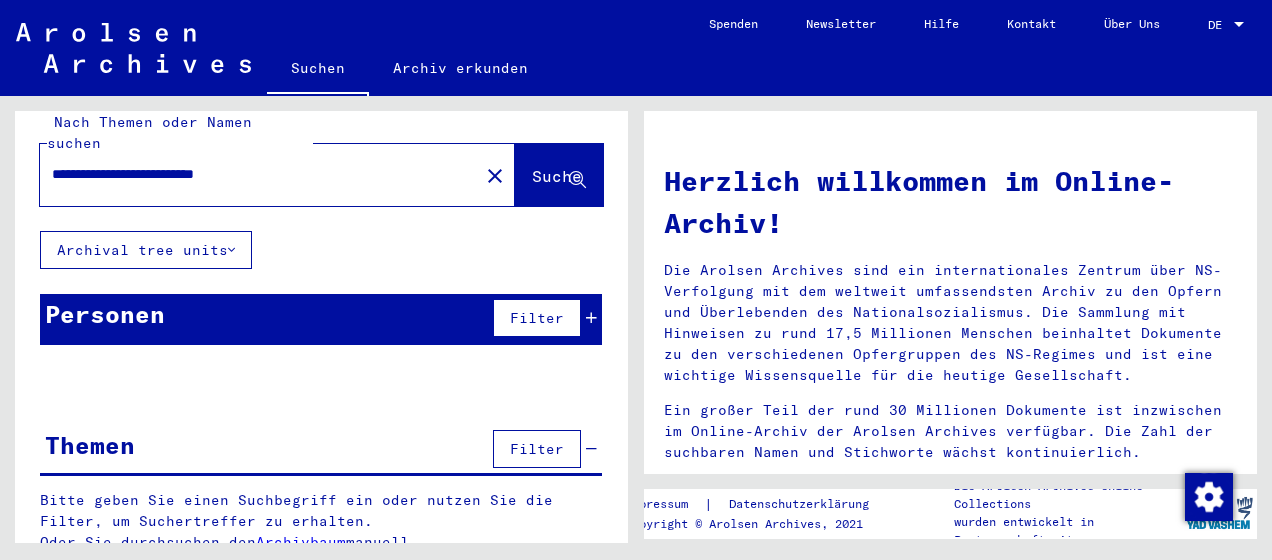 scroll, scrollTop: 0, scrollLeft: 0, axis: both 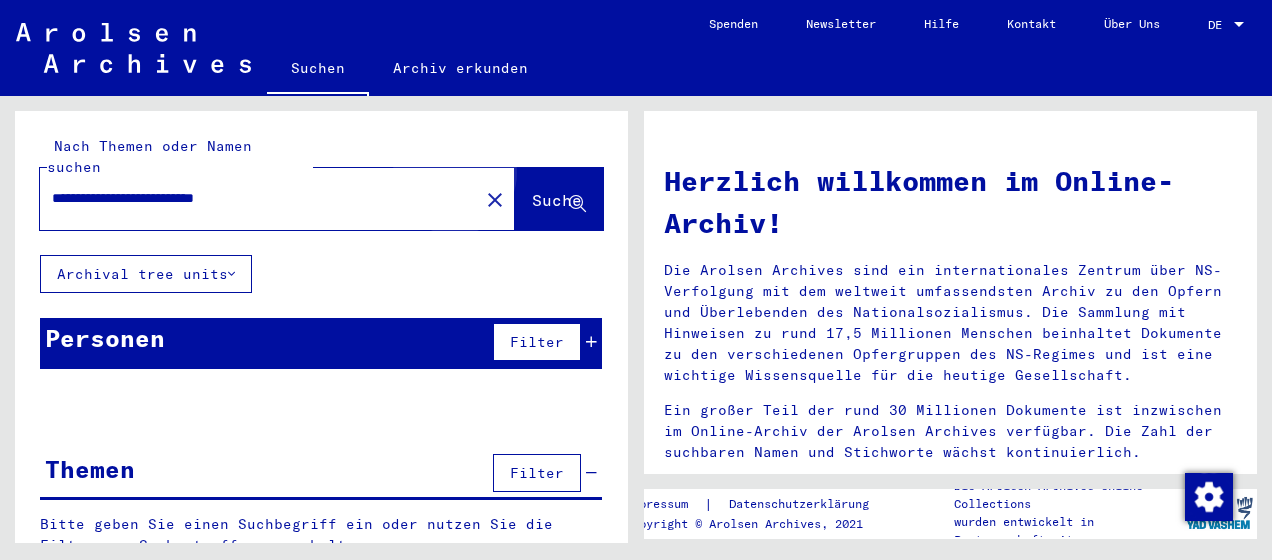 click on "Suche" 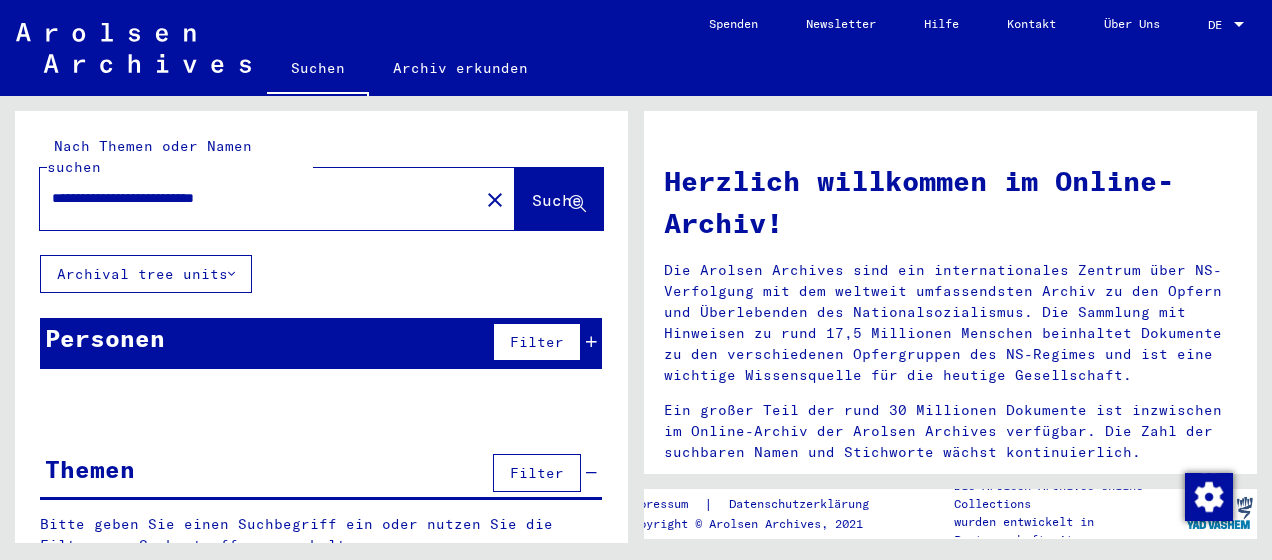 click on "Suche" 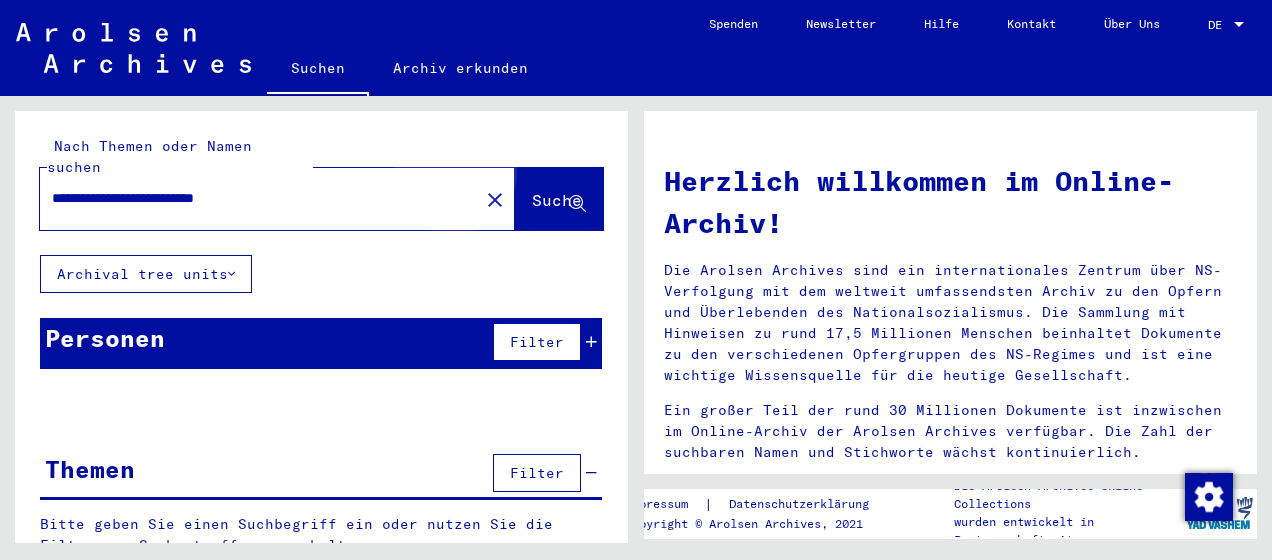 click on "Suche" 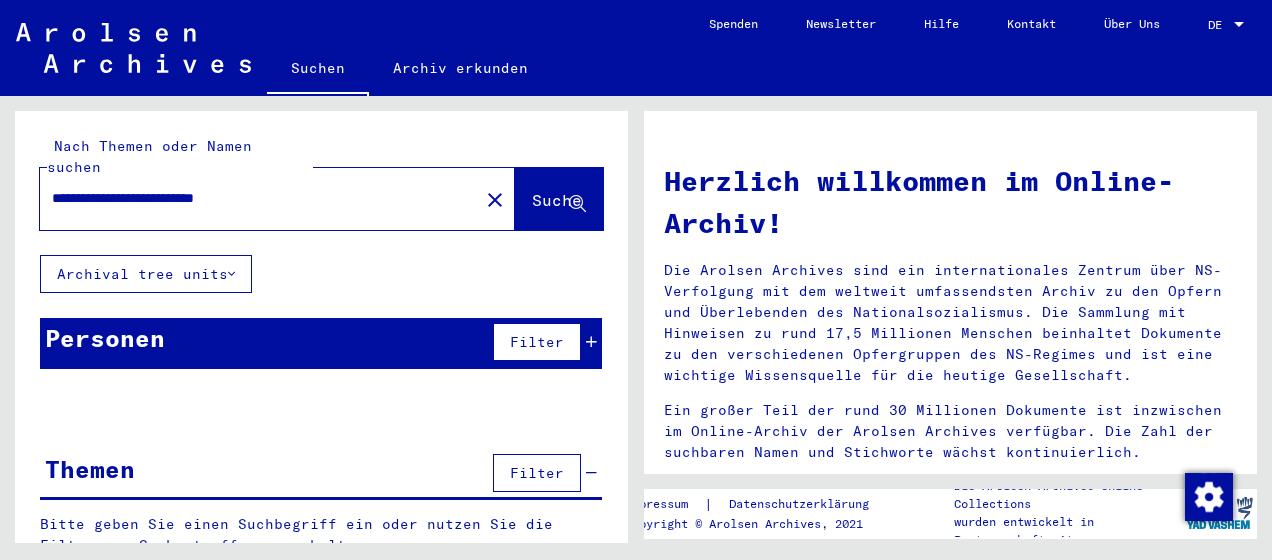 click on "Suche" 